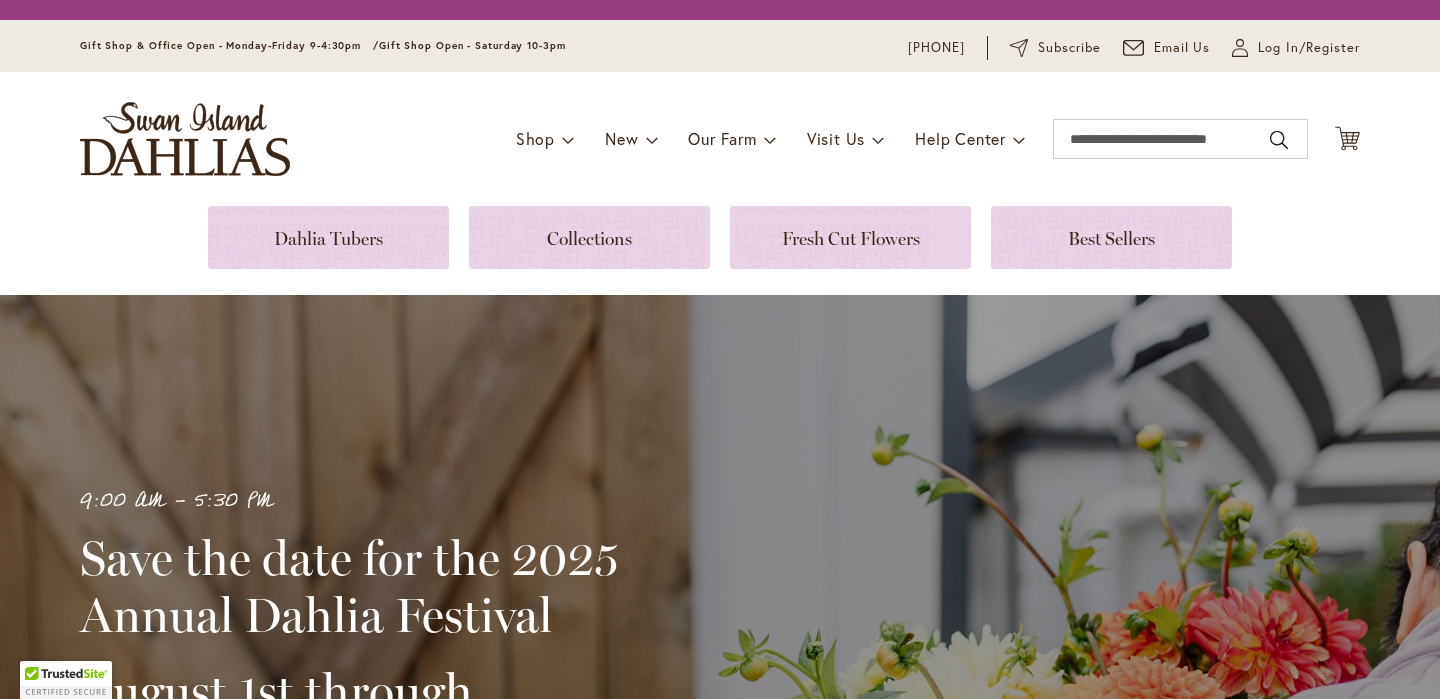 scroll, scrollTop: 0, scrollLeft: 0, axis: both 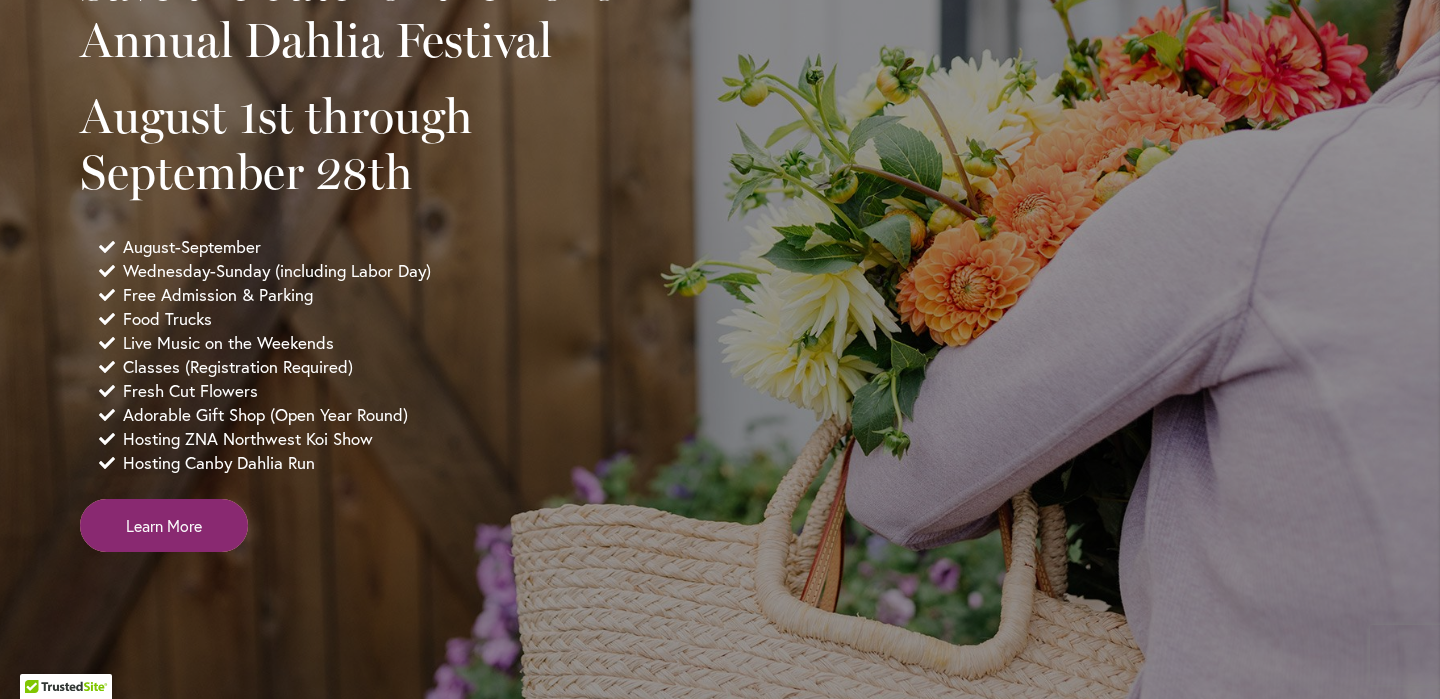 click on "Learn More" at bounding box center (164, 525) 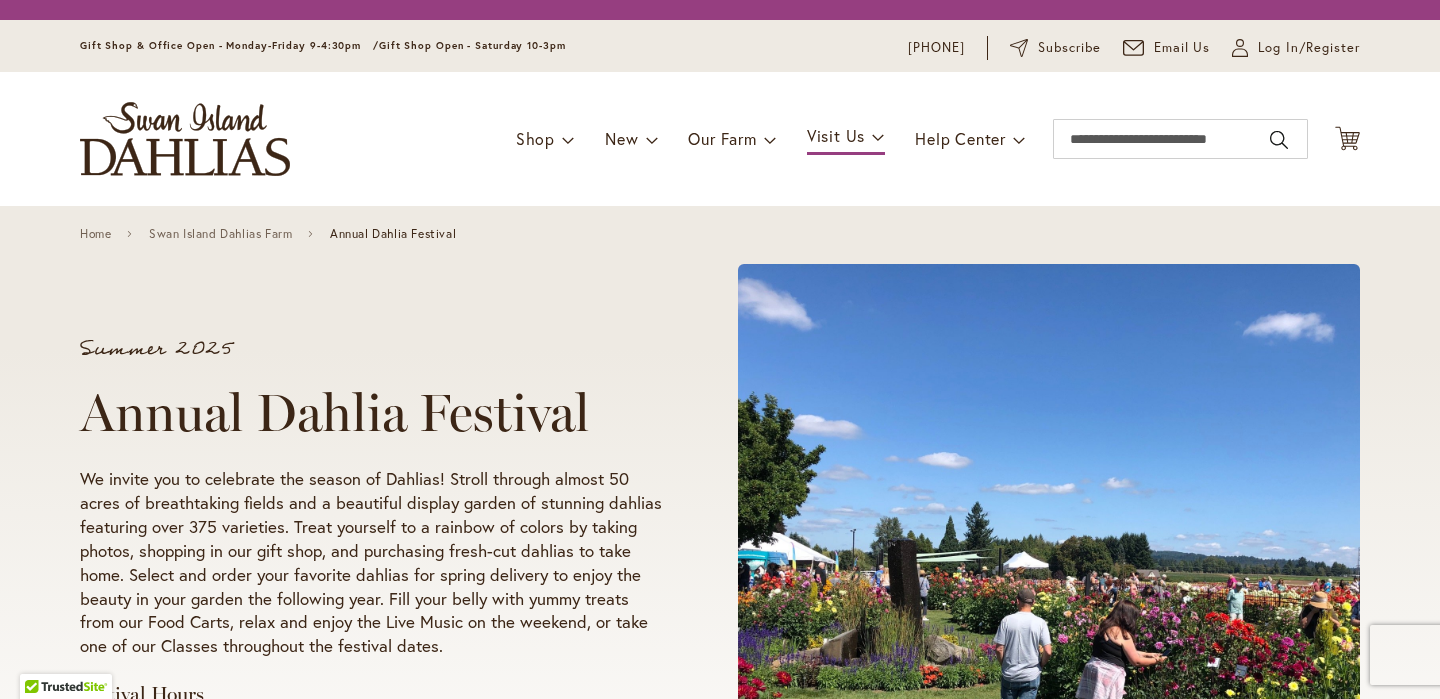 scroll, scrollTop: 0, scrollLeft: 0, axis: both 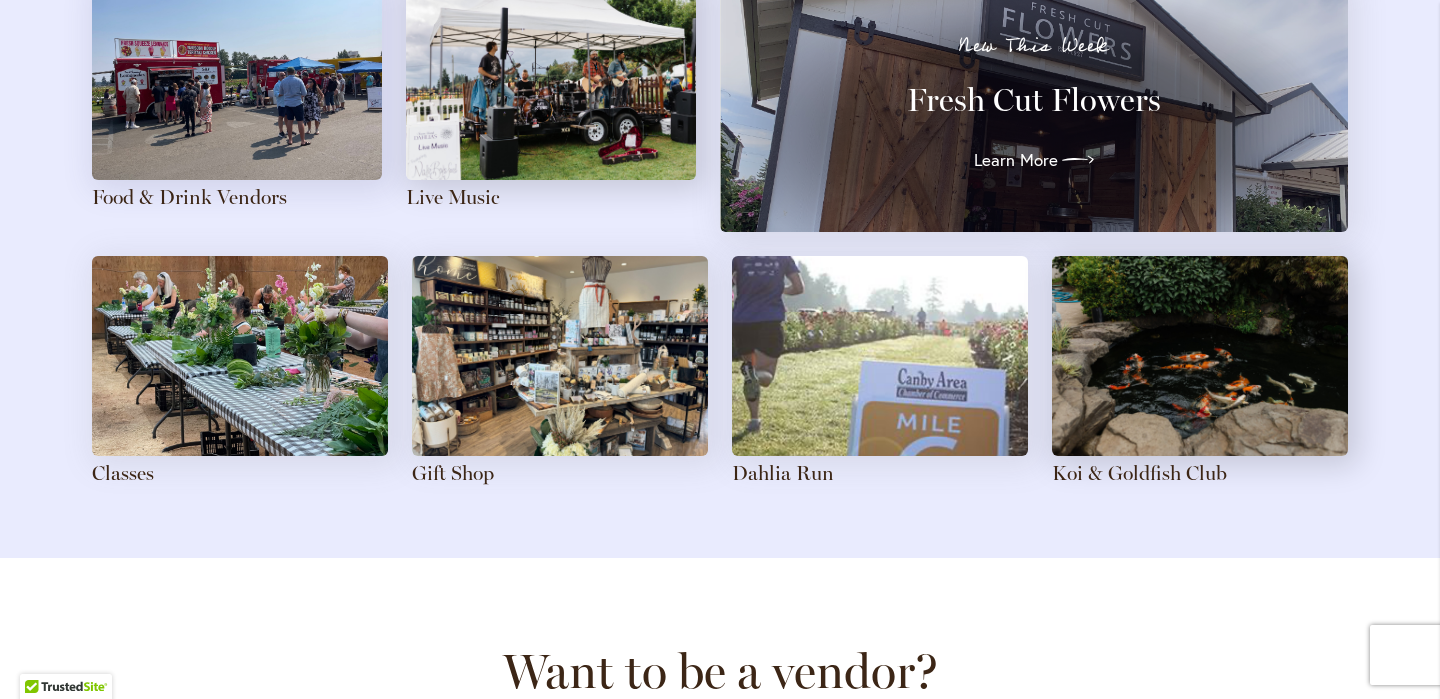 click at bounding box center (240, 356) 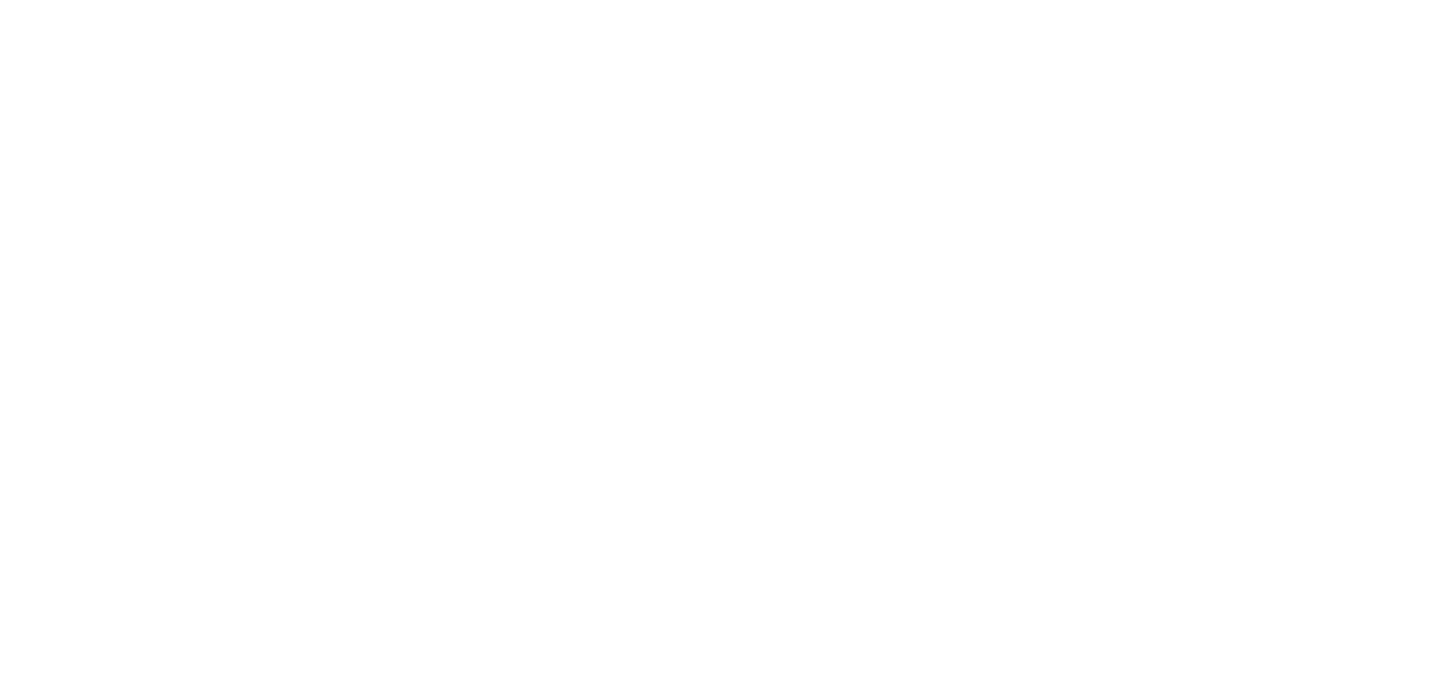 scroll, scrollTop: 0, scrollLeft: 0, axis: both 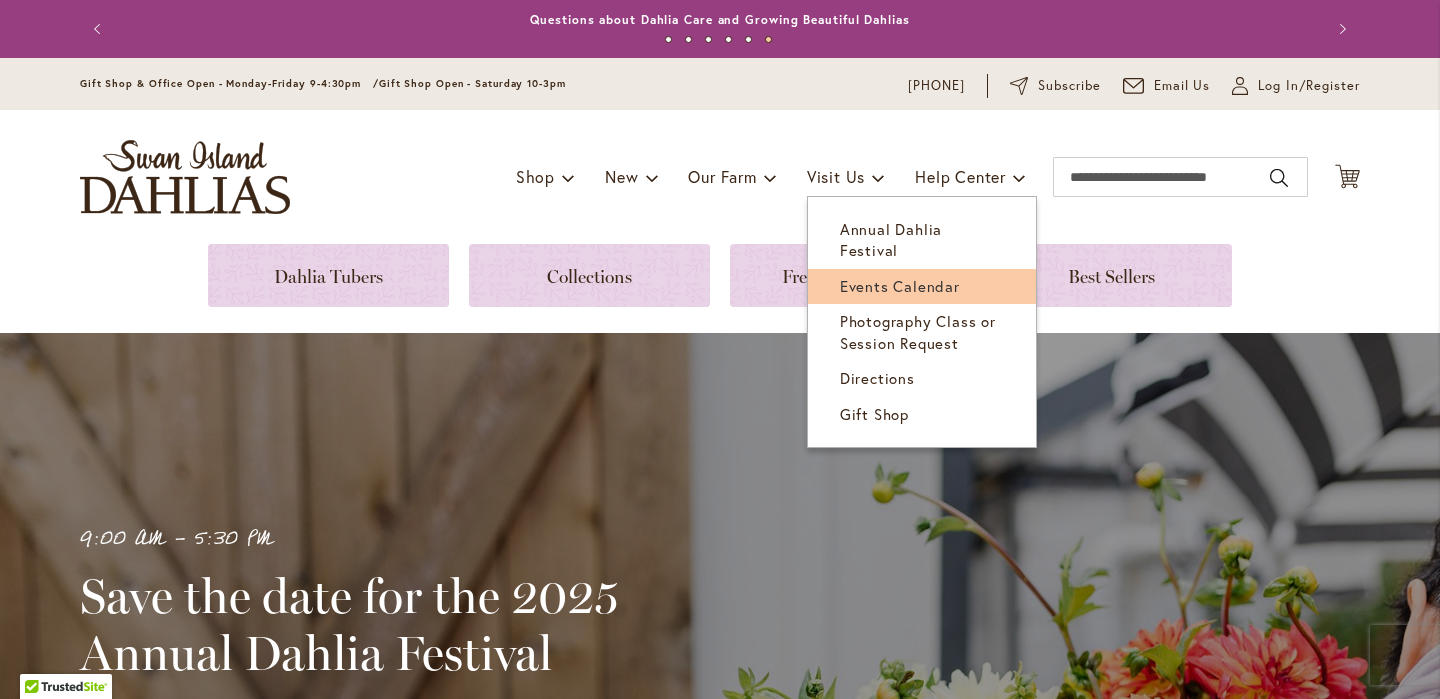 click on "Events Calendar" at bounding box center (900, 286) 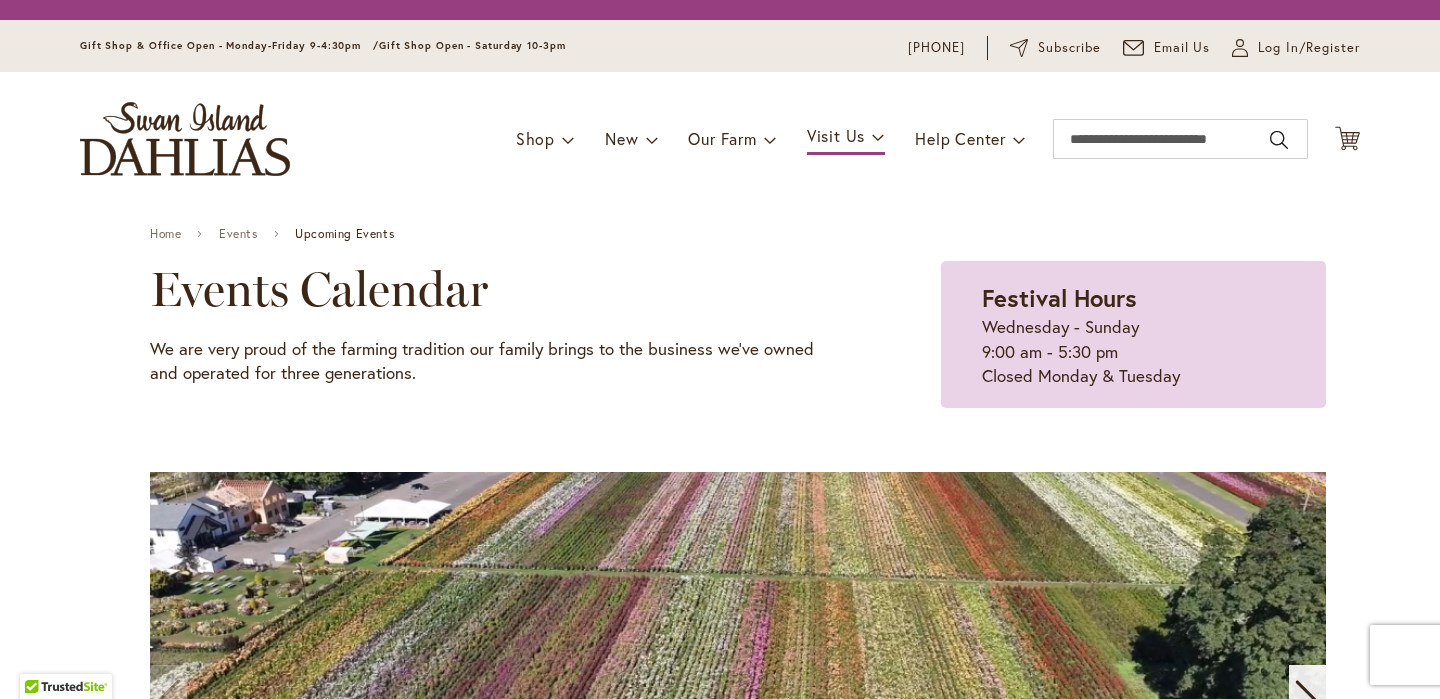 scroll, scrollTop: 0, scrollLeft: 0, axis: both 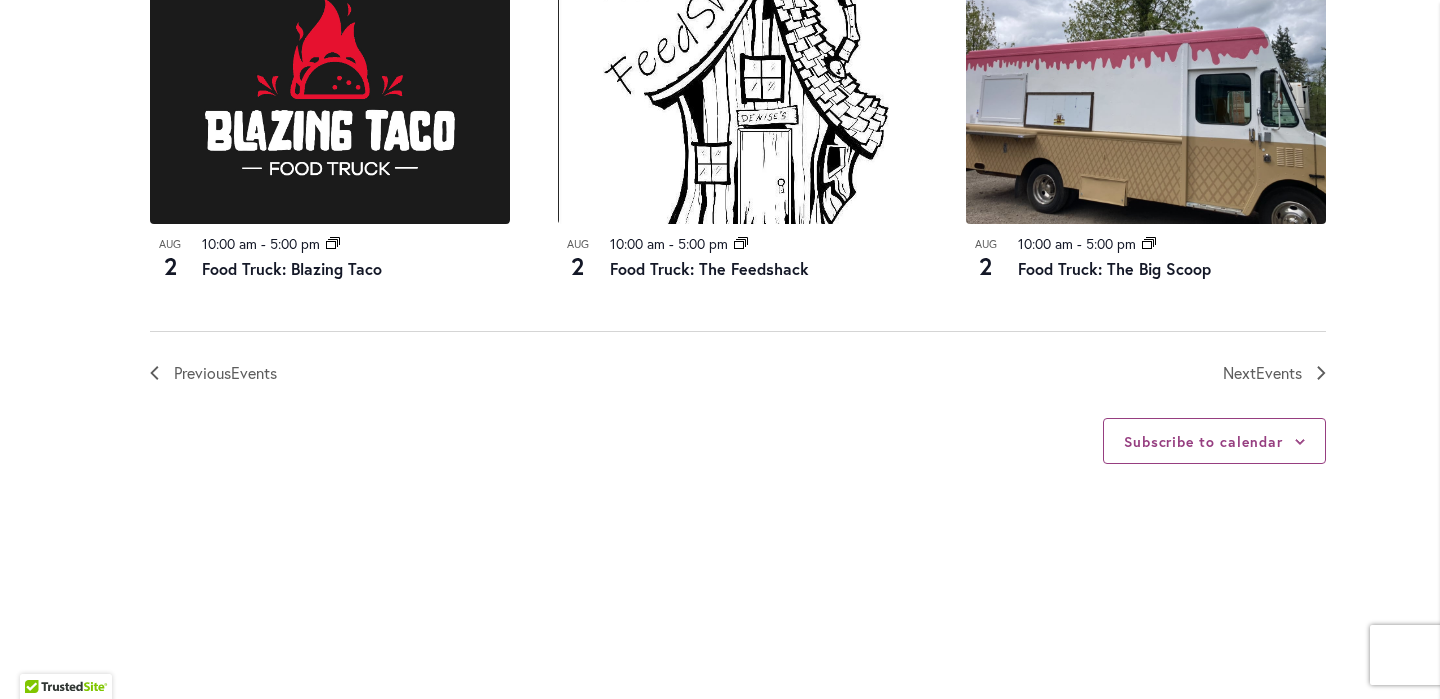 click on "Subscribe to calendar
Google Calendar
iCalendar
Outlook 365
Outlook Live
Export .ics file
Export Outlook .ics file" at bounding box center (738, 441) 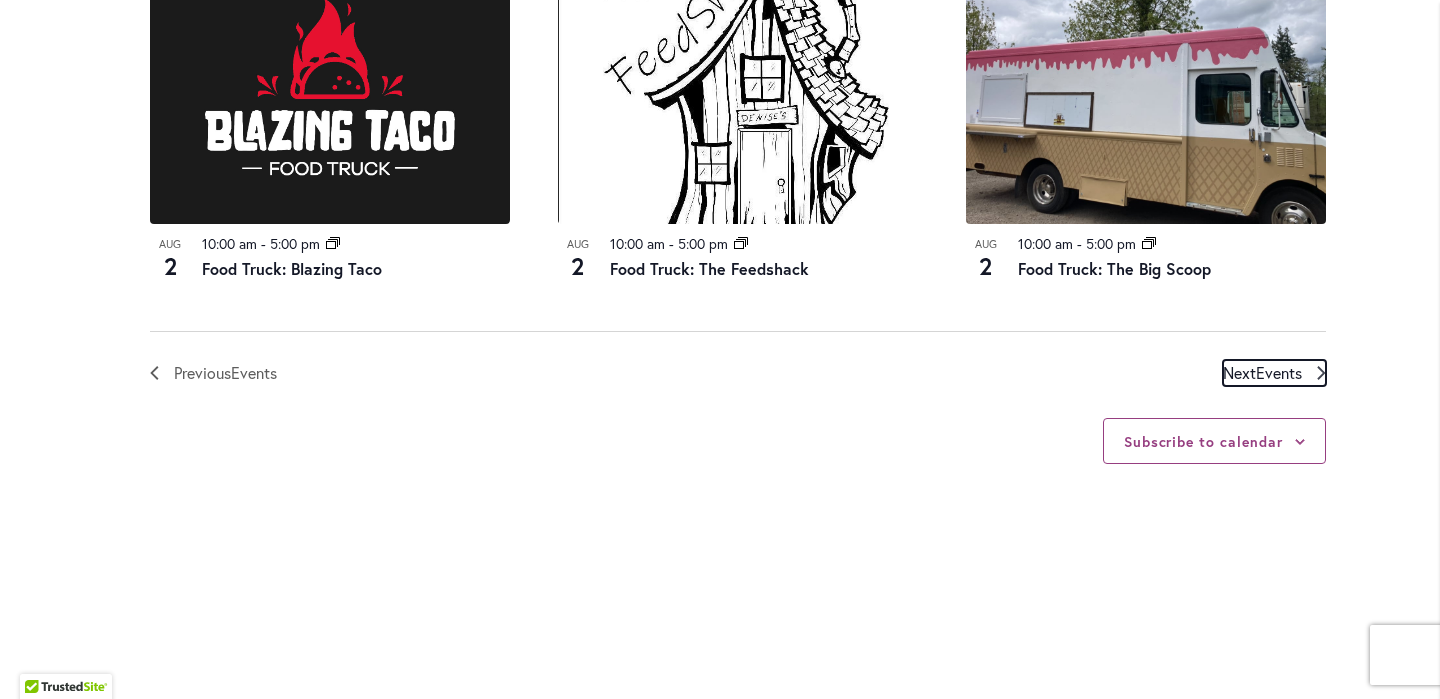 click on "Next  Events" at bounding box center [1262, 373] 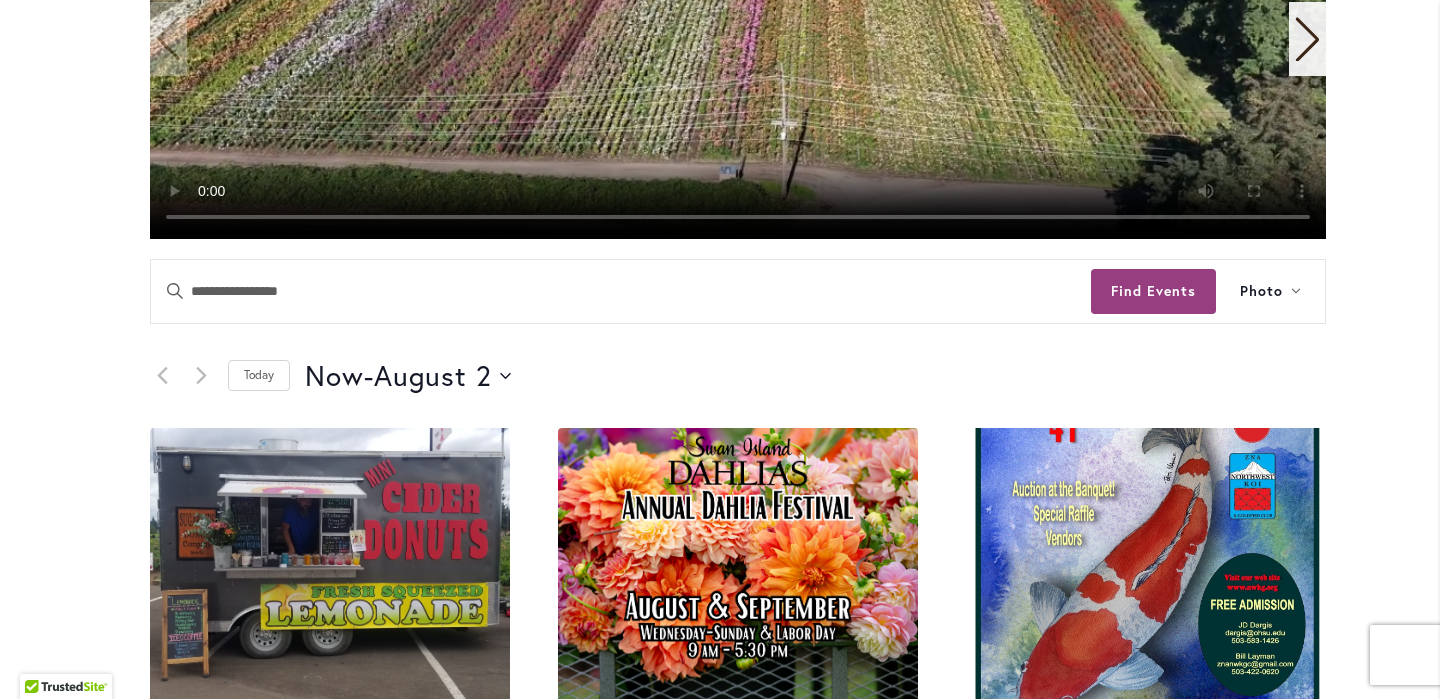 scroll, scrollTop: 691, scrollLeft: 0, axis: vertical 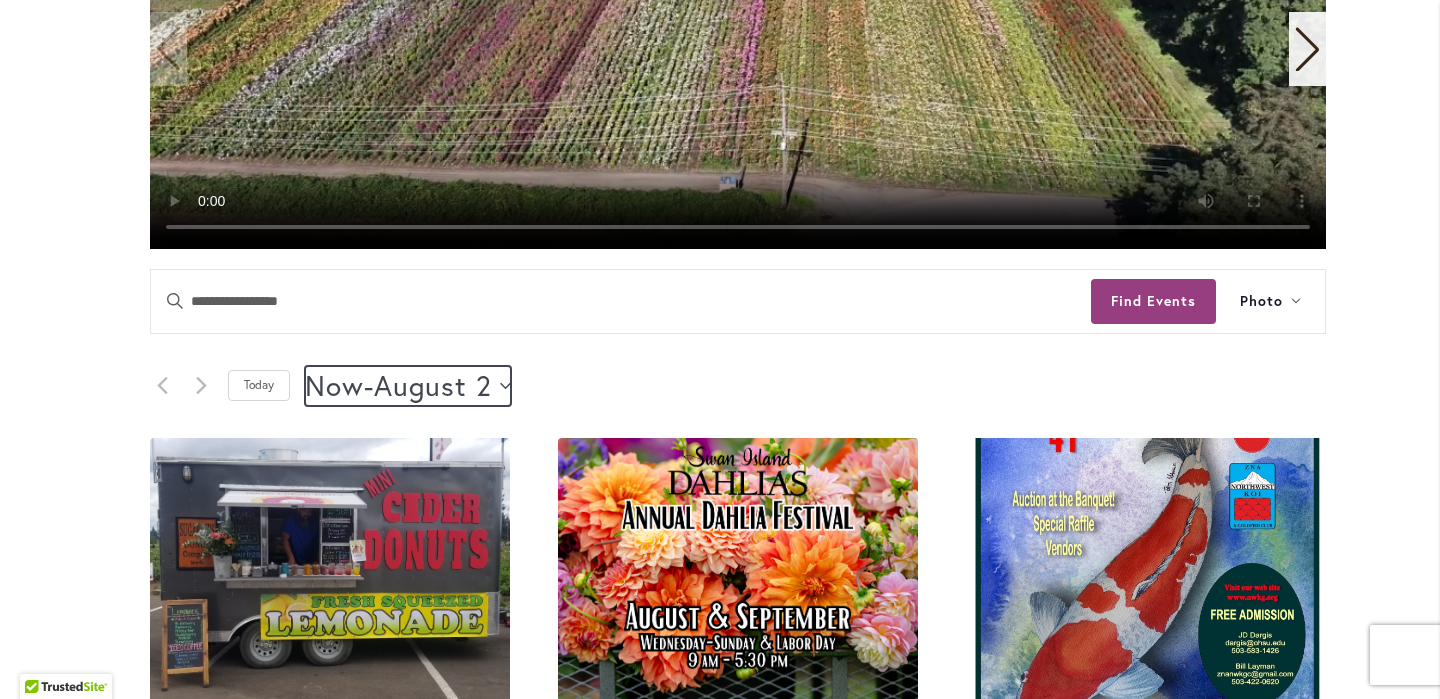 click 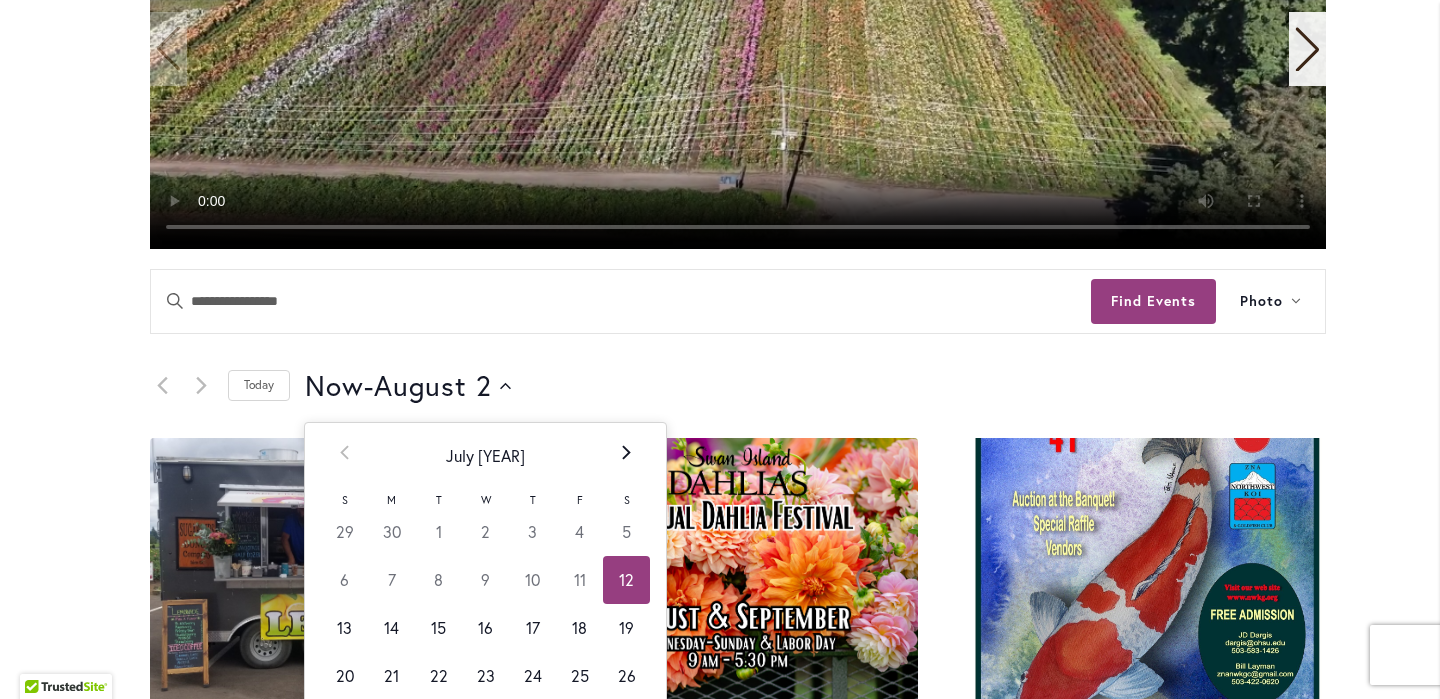 click 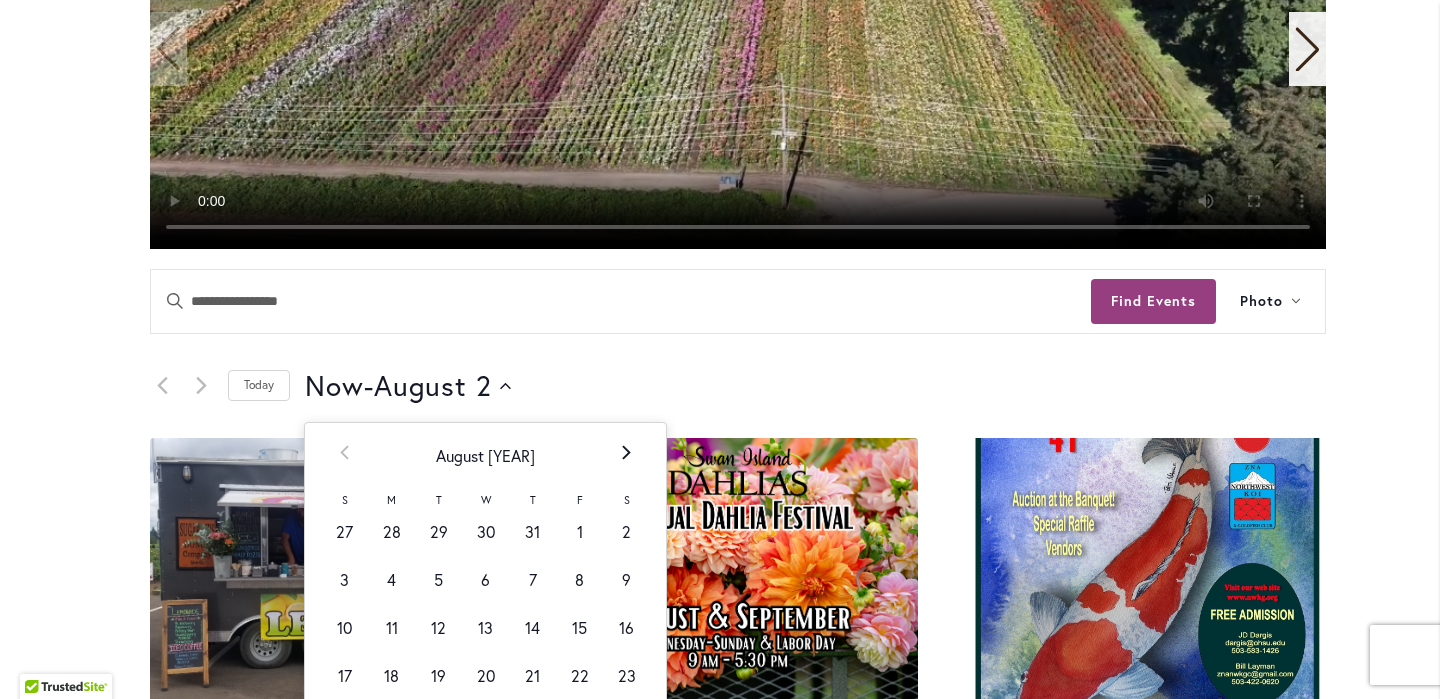 scroll, scrollTop: 816, scrollLeft: 0, axis: vertical 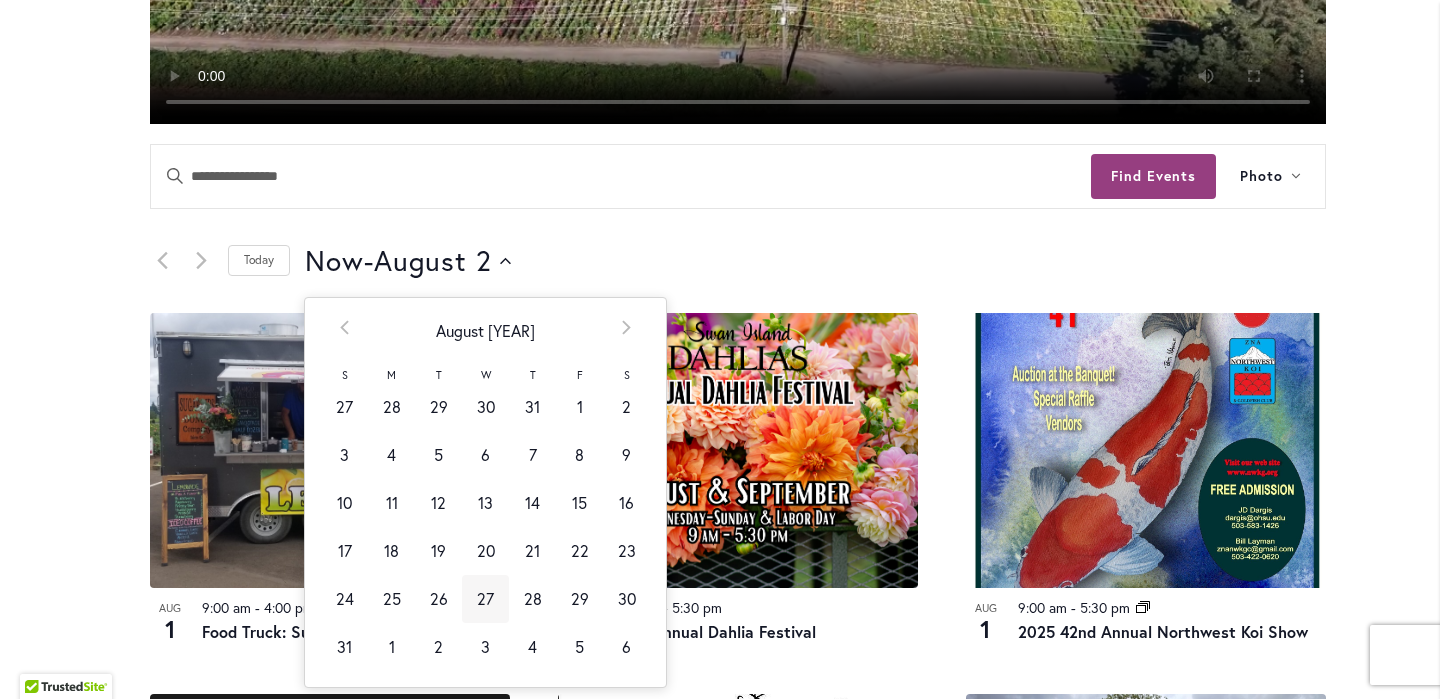 click on "27" at bounding box center [485, 599] 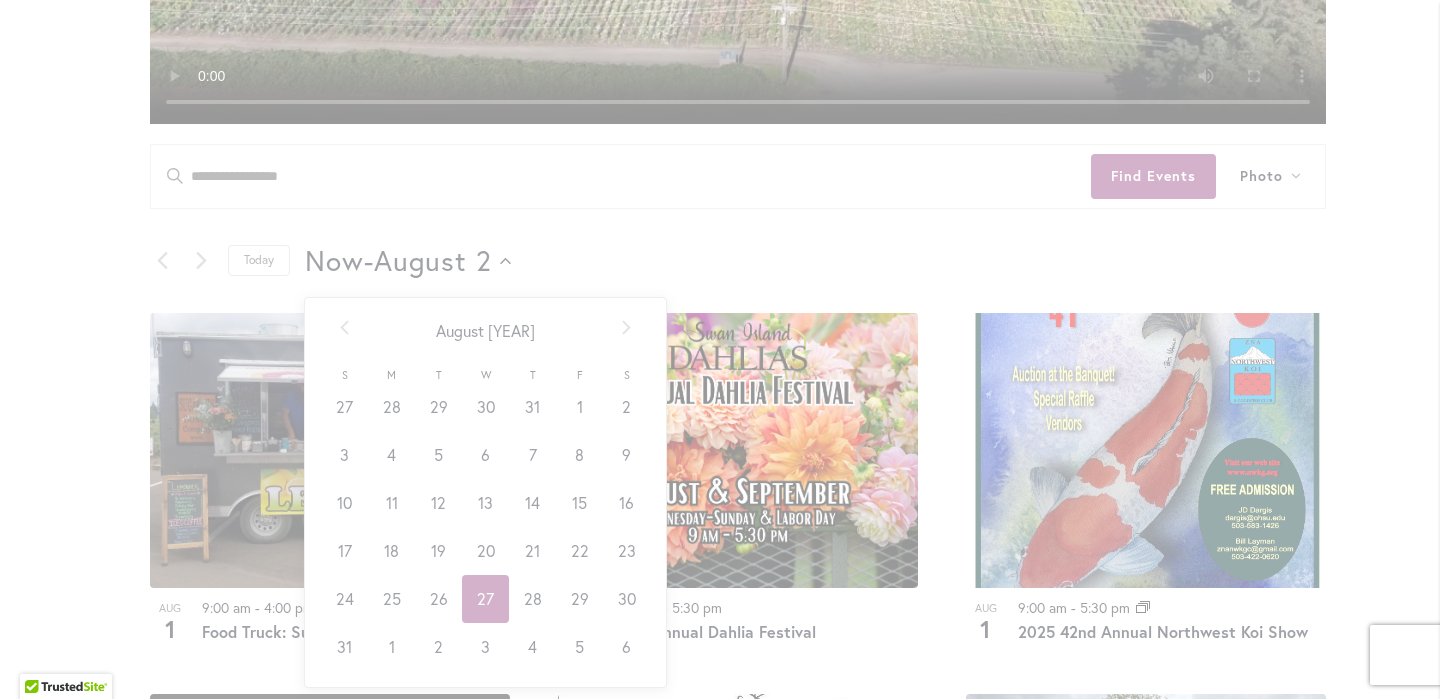 scroll, scrollTop: 0, scrollLeft: 80, axis: horizontal 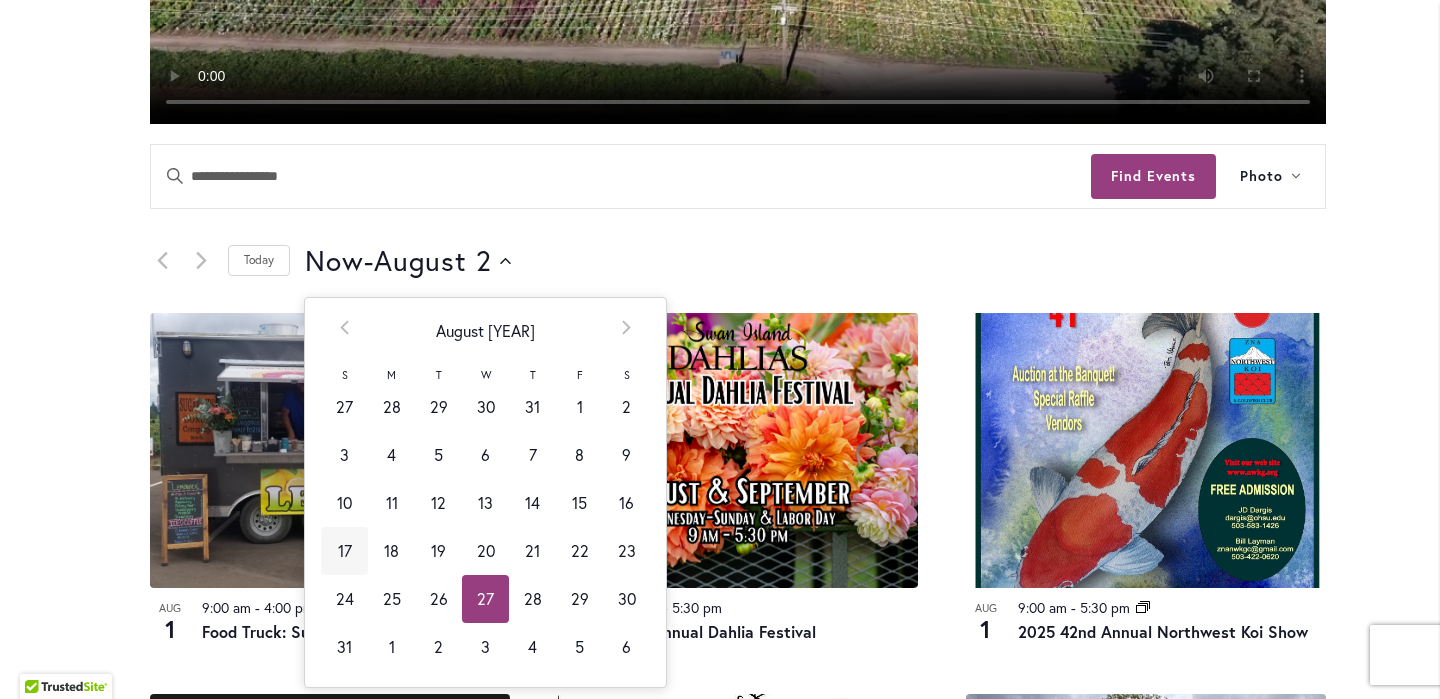 click on "17" at bounding box center (344, 551) 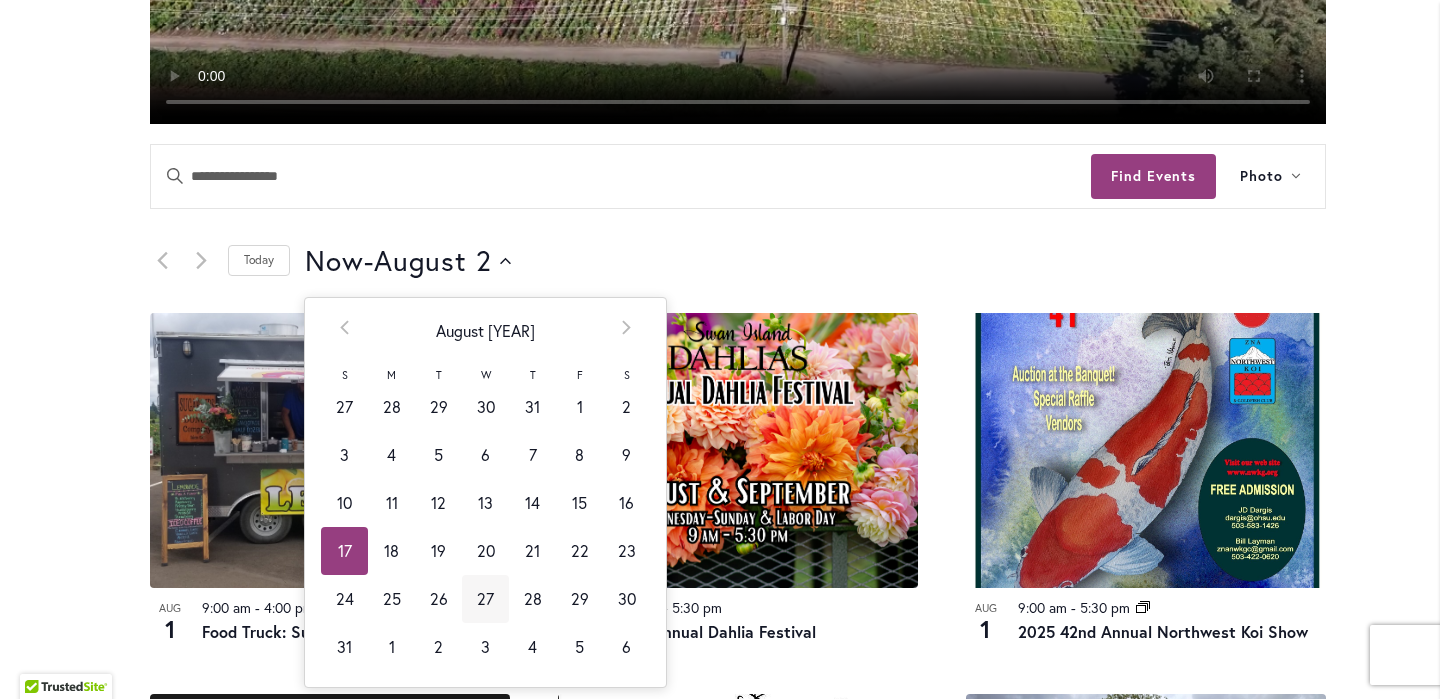 scroll, scrollTop: 0, scrollLeft: 0, axis: both 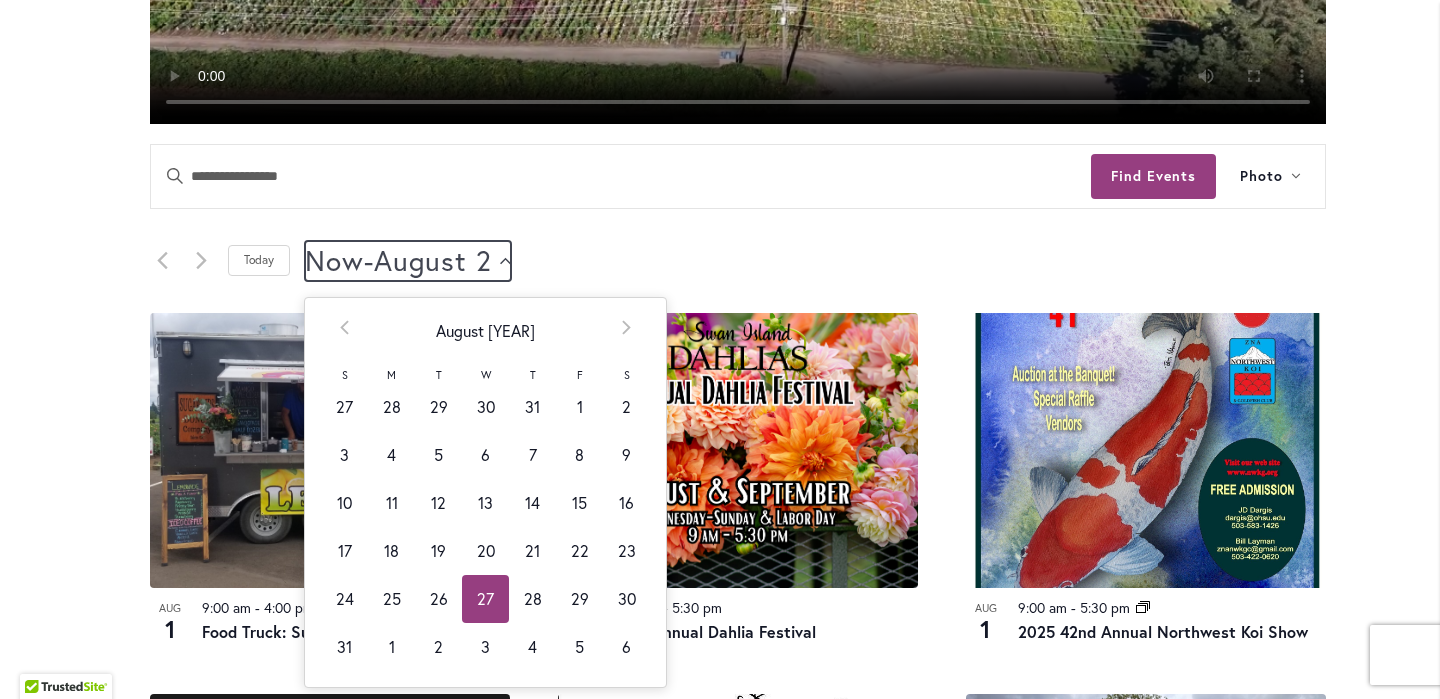 click on "Now" at bounding box center (334, 261) 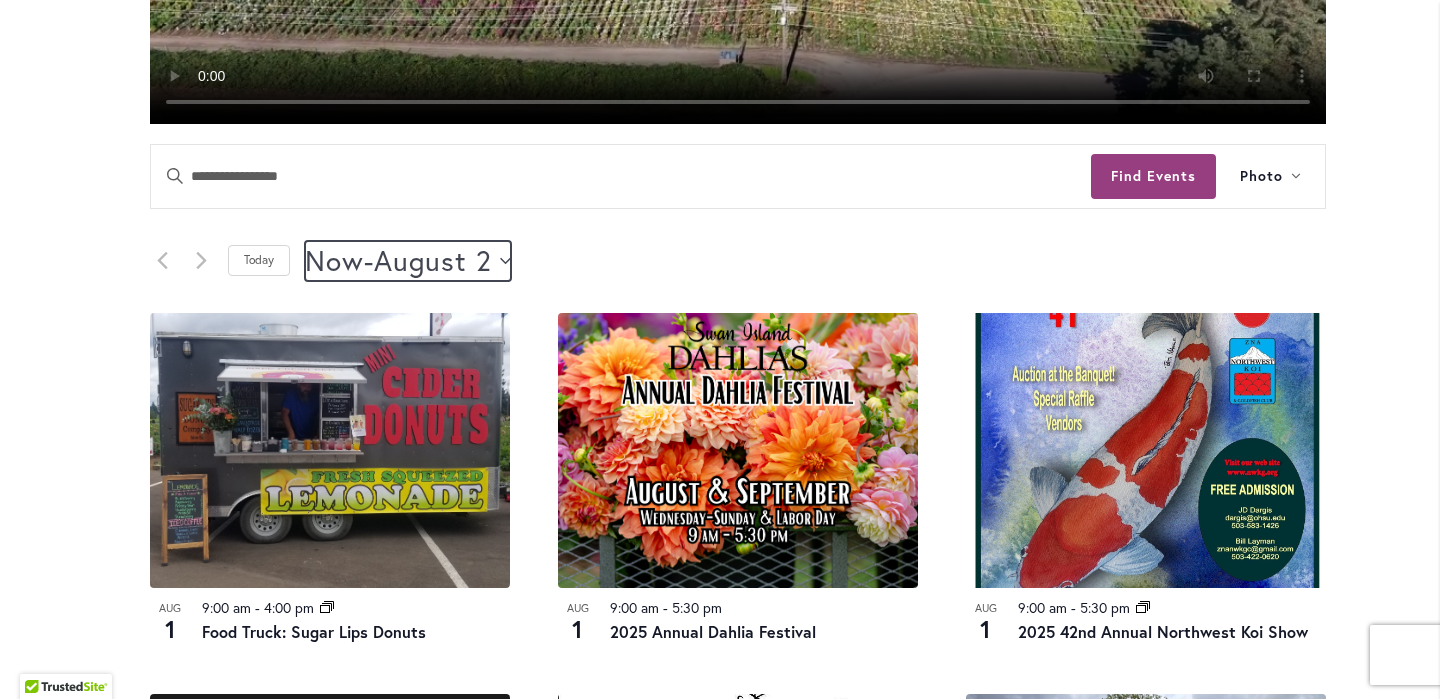 click on "Now" at bounding box center (334, 261) 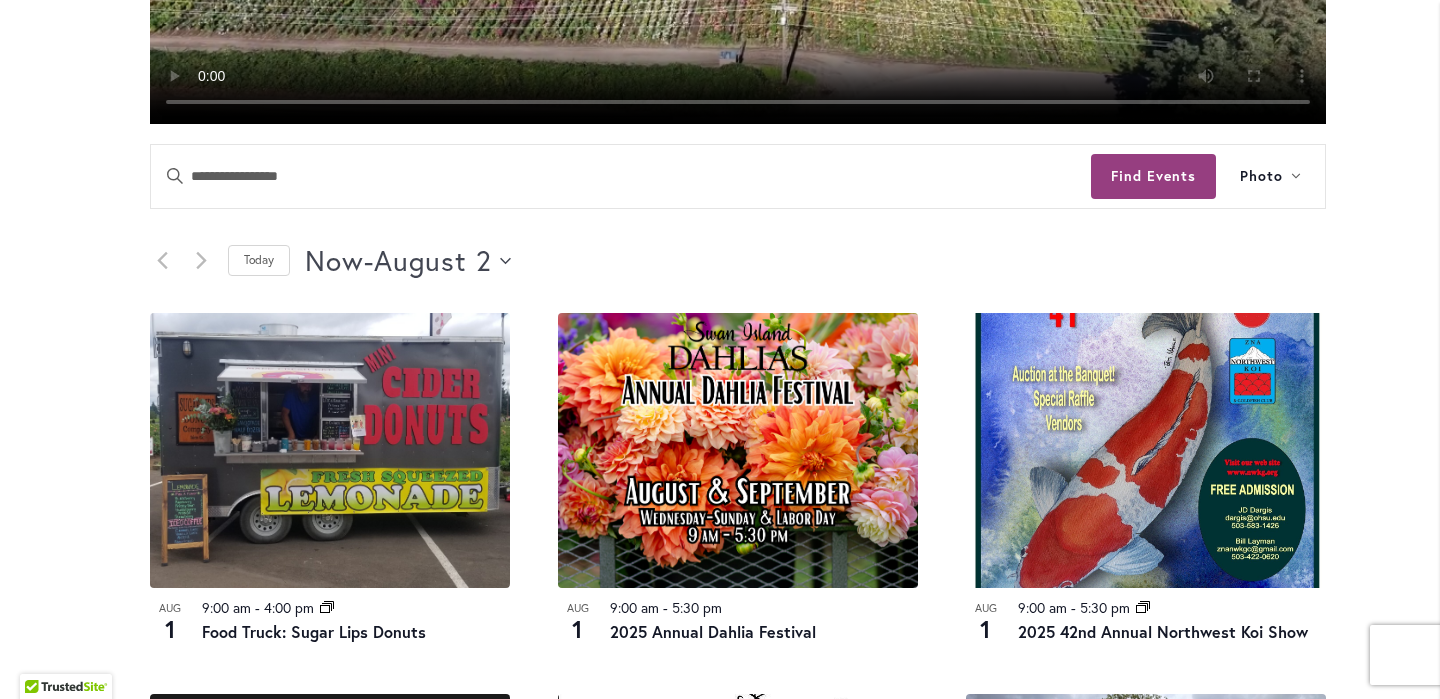 scroll, scrollTop: 0, scrollLeft: 80, axis: horizontal 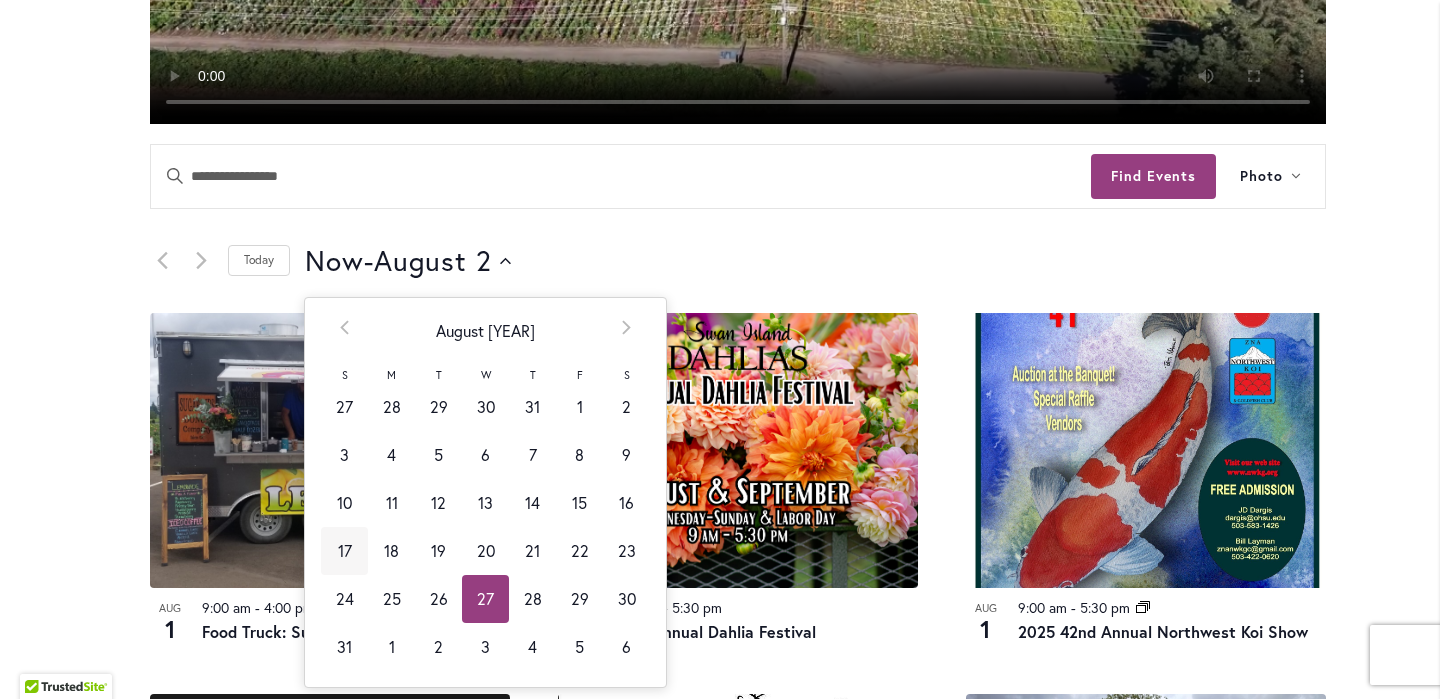 click on "17" at bounding box center [344, 551] 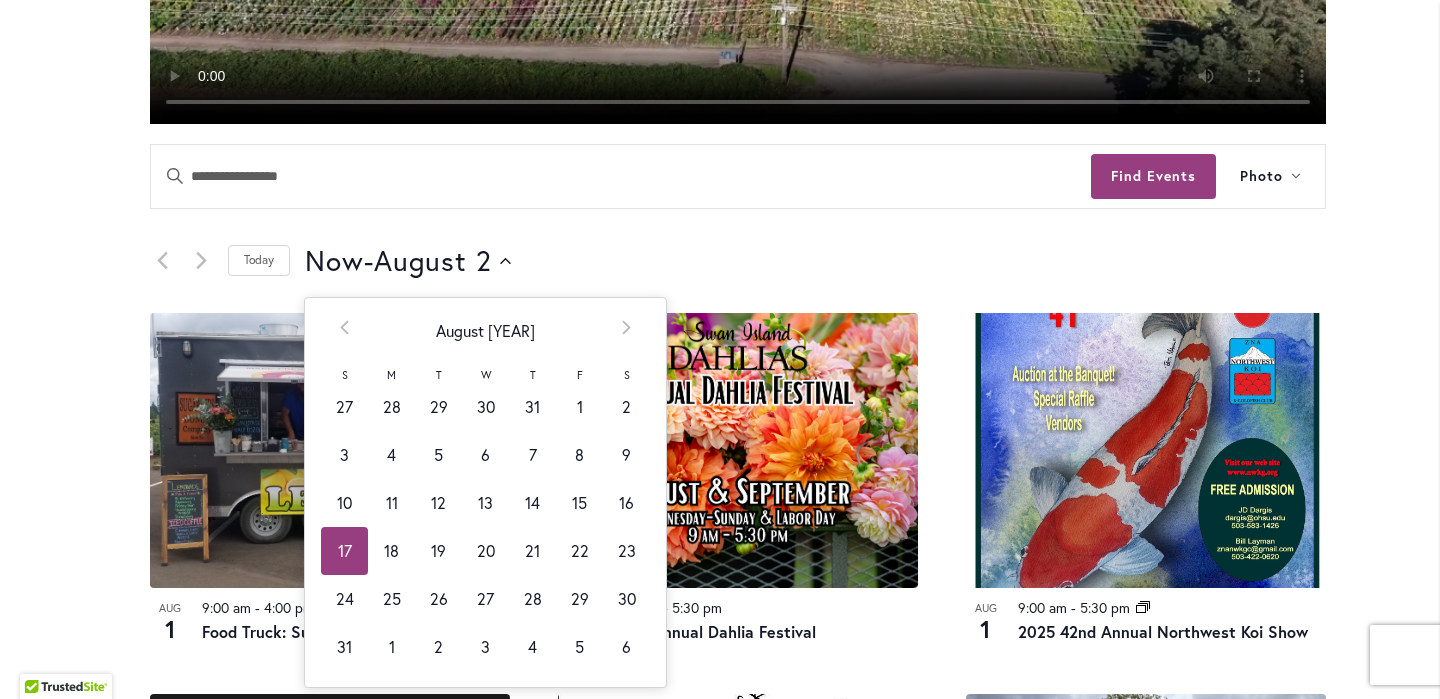 click on "Events Search and Views Navigation
Search
Enter Keyword. Search for Events by Keyword.
Find Events
Event Views Navigation
Photo
List
Month
Photo
Week
Today
Now
Now
-
8/2/2025
August 2
Select date.
*********
Prev August 2025
Next S M T W T F S 27 28 29 30 31 1 2 3 4 5 6 7 8 9 10 11 12 13 14 15 16 17 18 19 20 21 22 23 24 25 26 27 28 29 30 31 1 2 3 4 5 6 Today Clear
Prev 2025
Next Jan Feb Mar Apr May Jun Jul Aug Sep Oct Nov Dec Today Clear
Prev 2020-2029
Next 2019 2020" at bounding box center [738, 228] 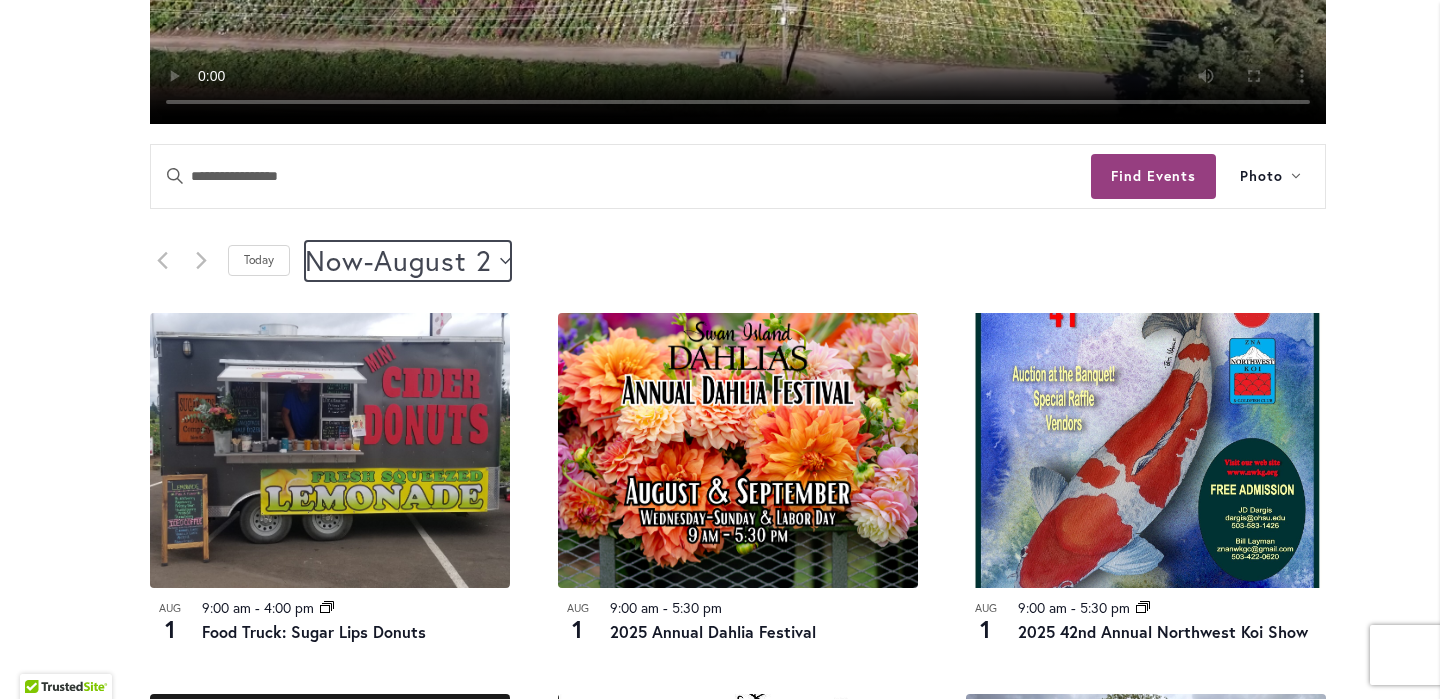click on "Now" at bounding box center (334, 261) 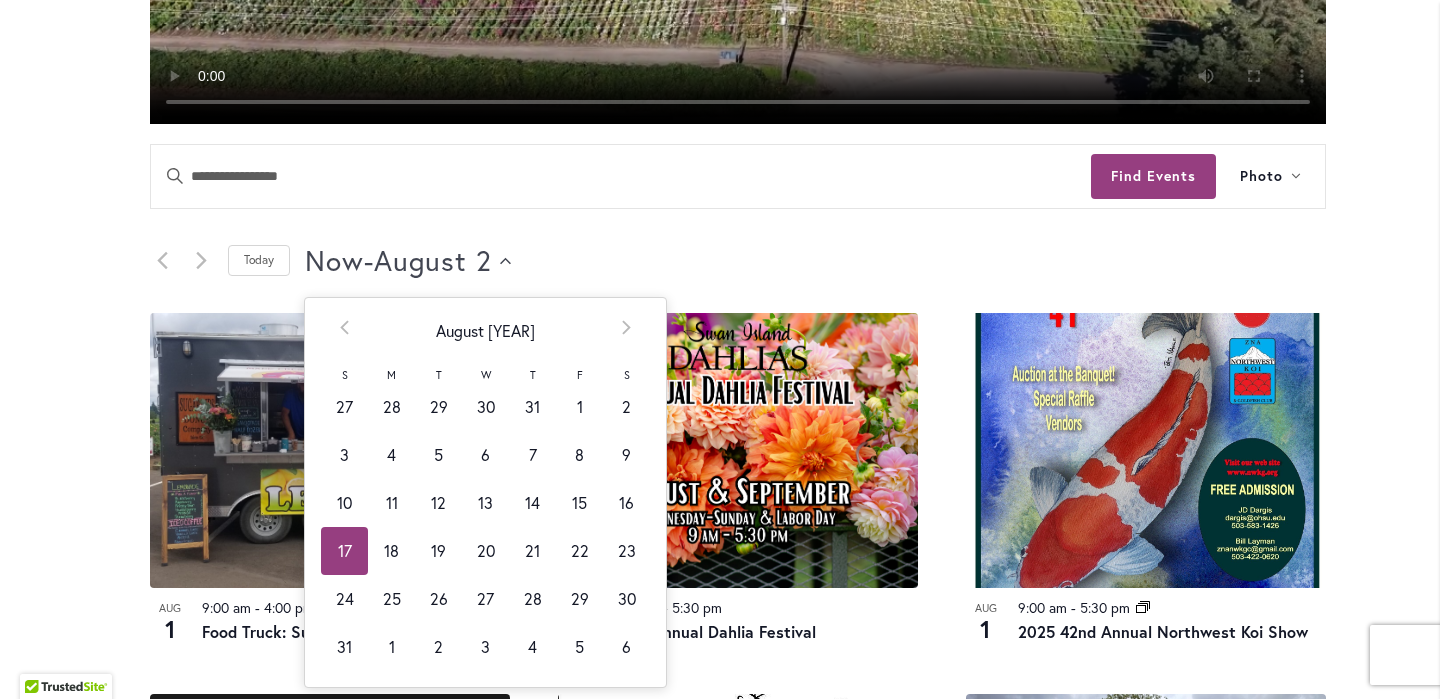 scroll, scrollTop: 0, scrollLeft: 78, axis: horizontal 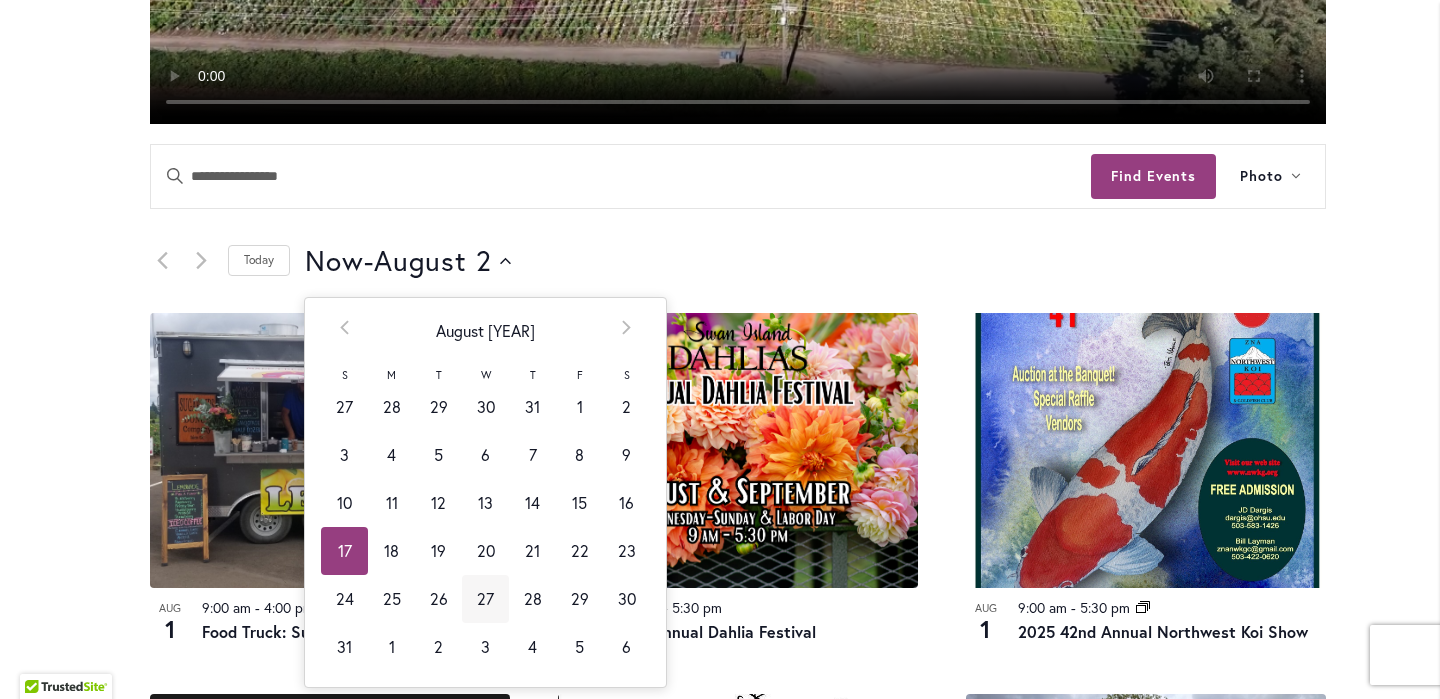 click on "27" at bounding box center [485, 599] 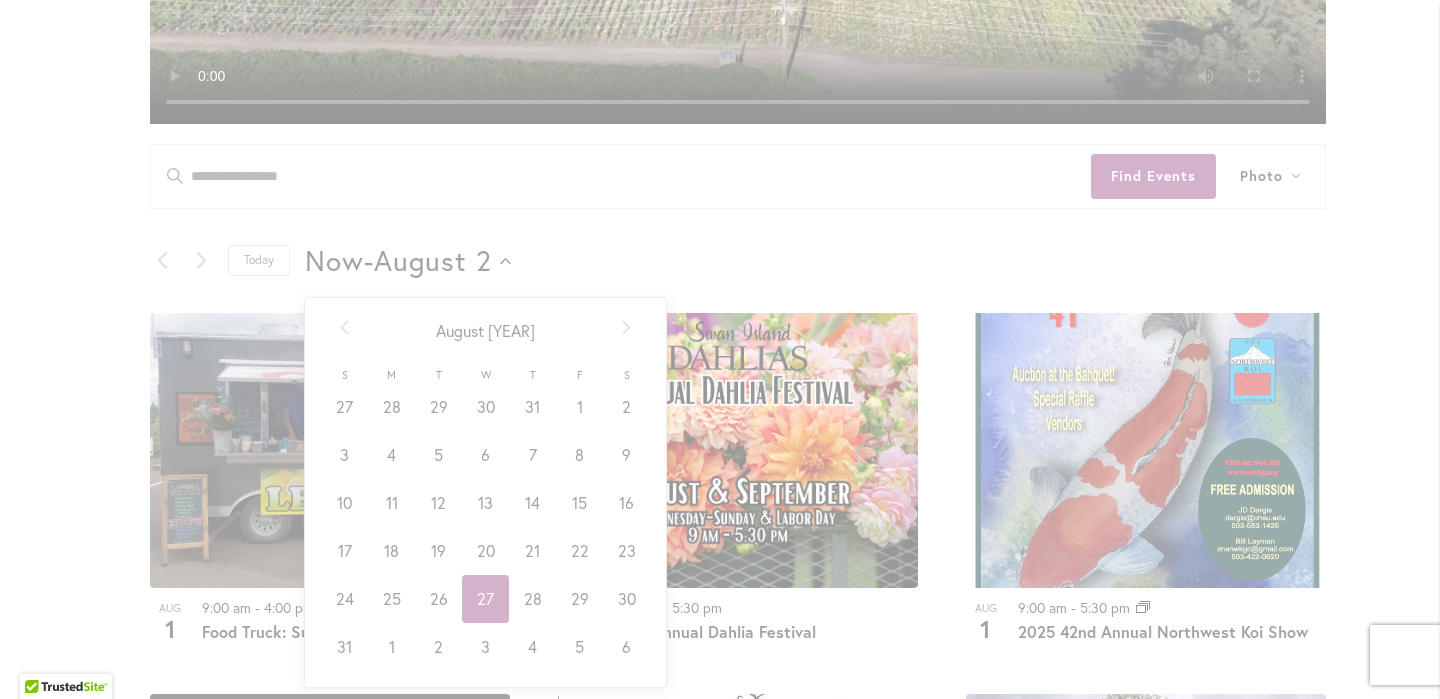 scroll, scrollTop: 0, scrollLeft: 80, axis: horizontal 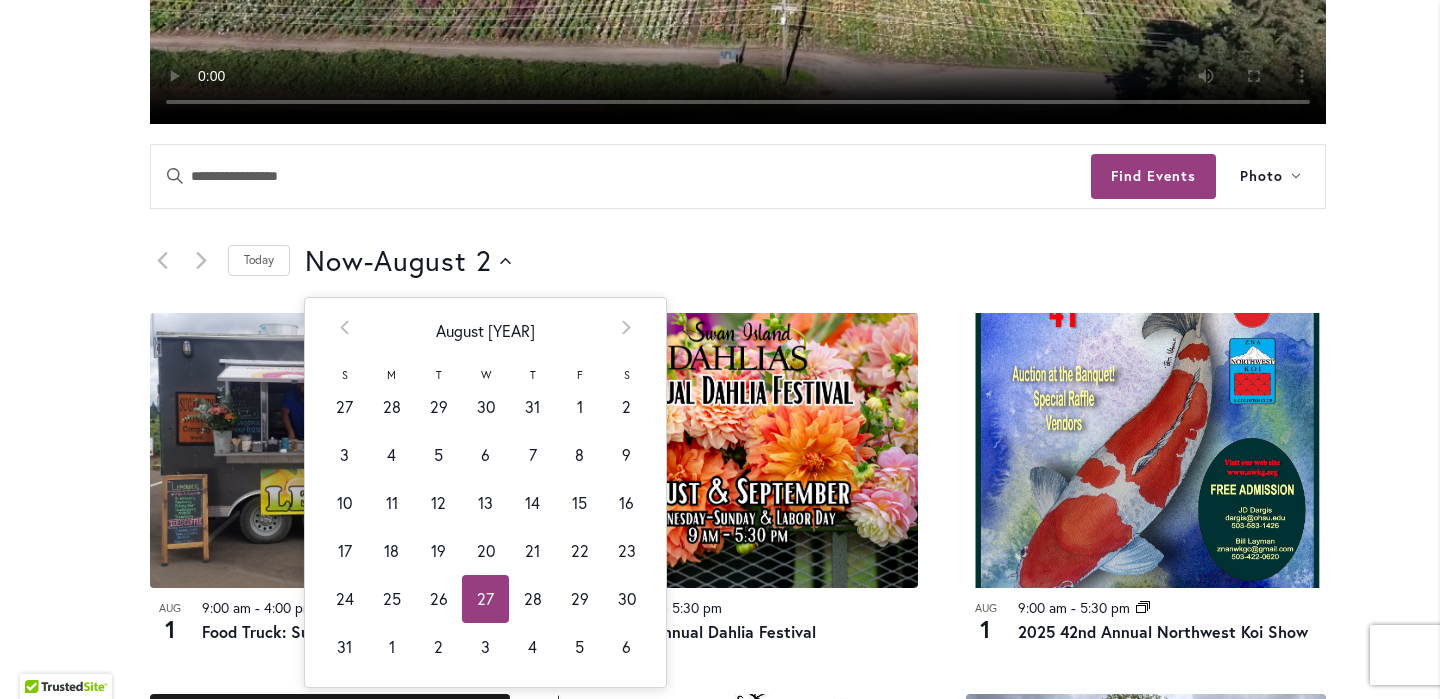 click on "Now
Now
-
8/2/2025
August 2
Select date.
*********
Prev August 2025
Next S M T W T F S 27 28 29 30 31 1 2 3 4 5 6 7 8 9 10 11 12 13 14 15 16 17 18 19 20 21 22 23 24 25 26 27 28 29 30 31 1 2 3 4 5 6 Today Clear
Prev 2025
Next Jan Feb Mar Apr May Jun Jul Aug Sep Oct Nov Dec Today Clear
Prev 2020-2029
Next 2019 2020 2021 2022 2023 2024 2025 2026 2027 2028 2029 2030 Today Clear
Prev 2000-2090
Next 1990 2000 2010 2020 2030 2040 2050 2060 2070 2080 2090 2100 Today Clear
Prev 2000-2900
Next 1900 2000 2100 2200 2300 2400 2500 2600 2700 2800 2900 3000 Today Clear" at bounding box center [815, 261] 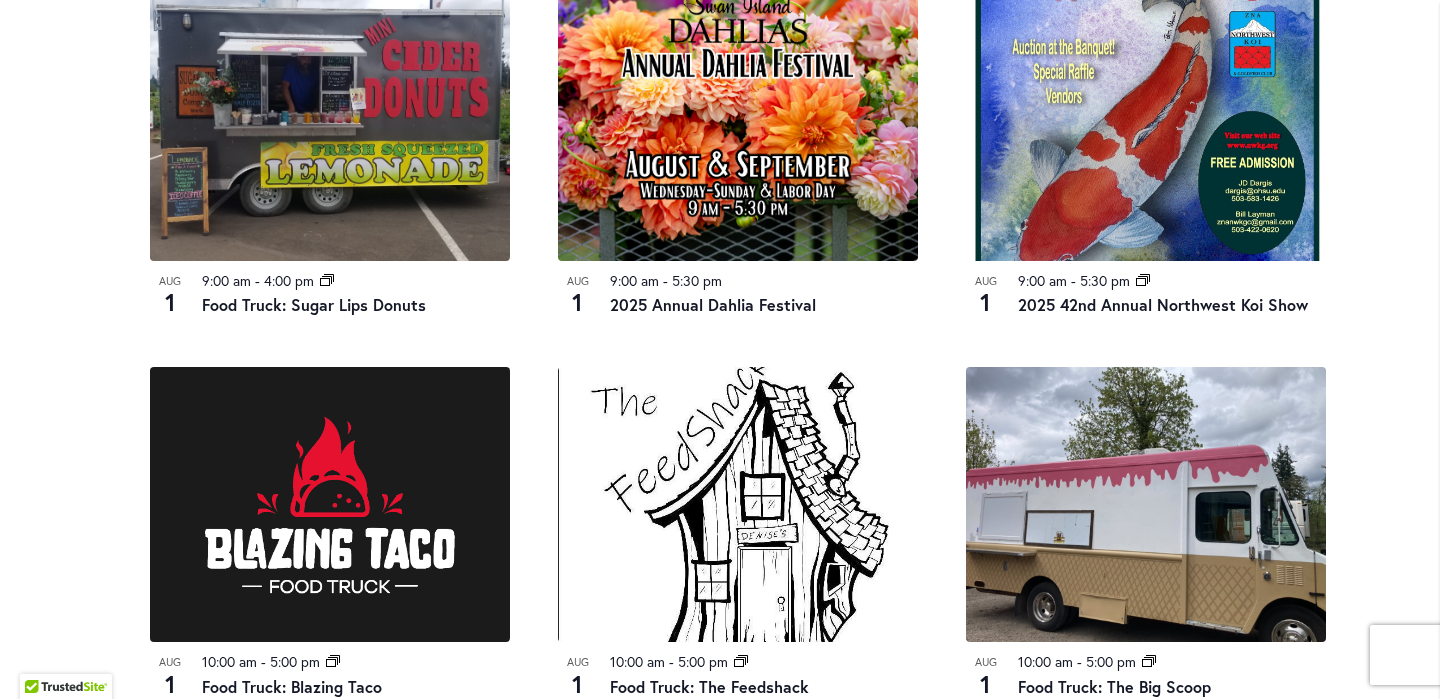 scroll, scrollTop: 950, scrollLeft: 0, axis: vertical 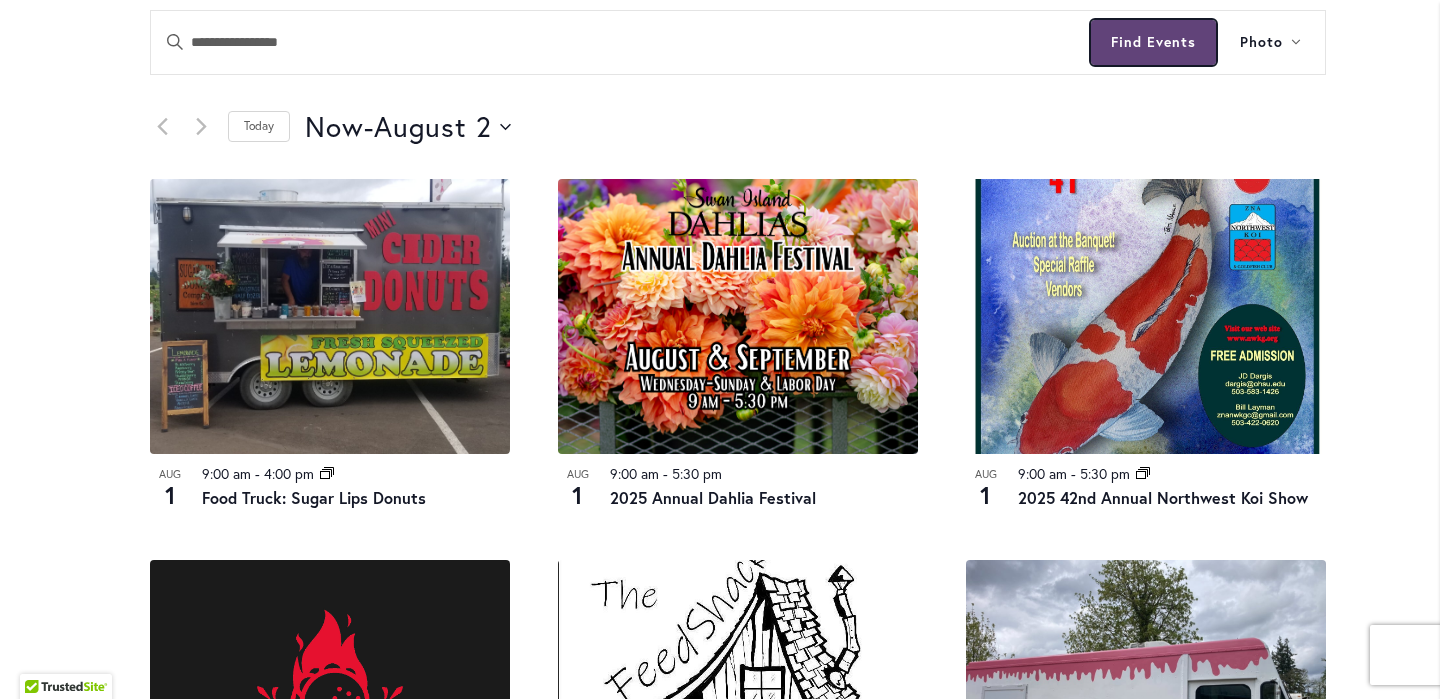 click on "Find Events" at bounding box center [1153, 42] 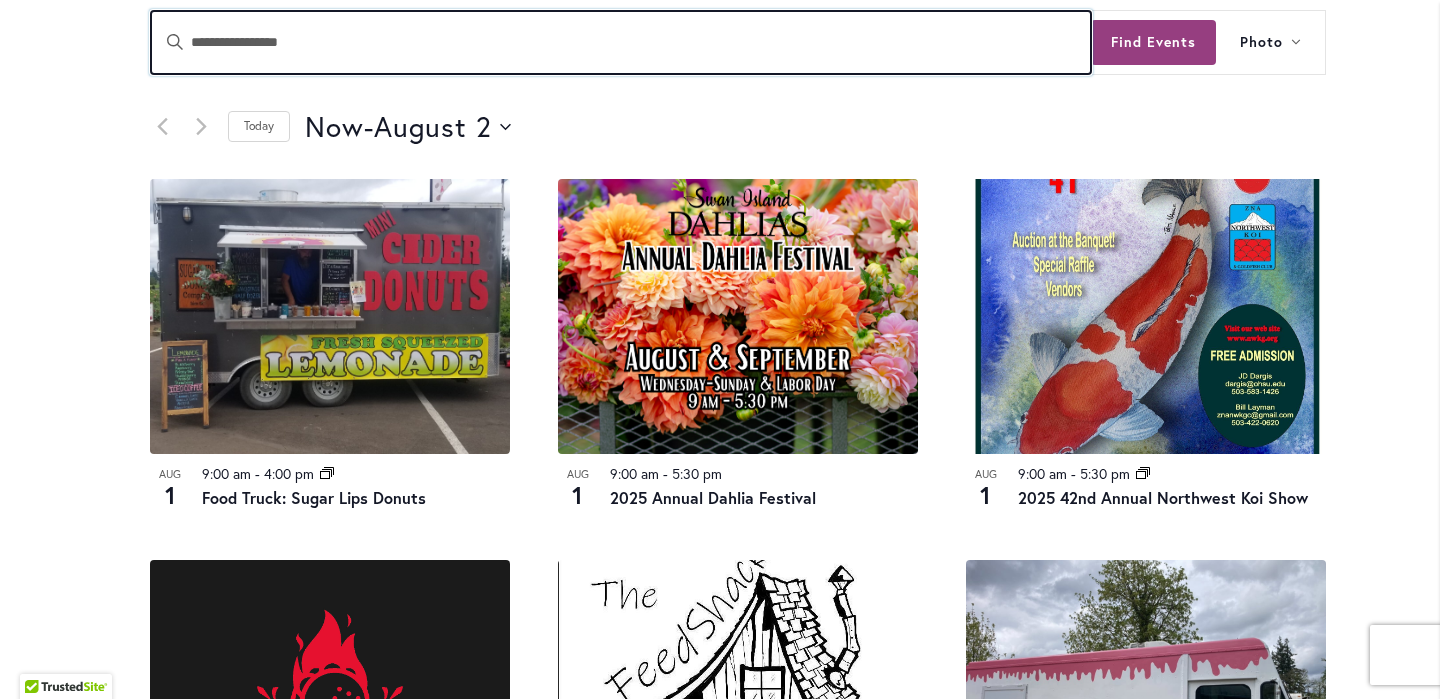 click on "Enter Keyword. Search for Events by Keyword." at bounding box center (621, 42) 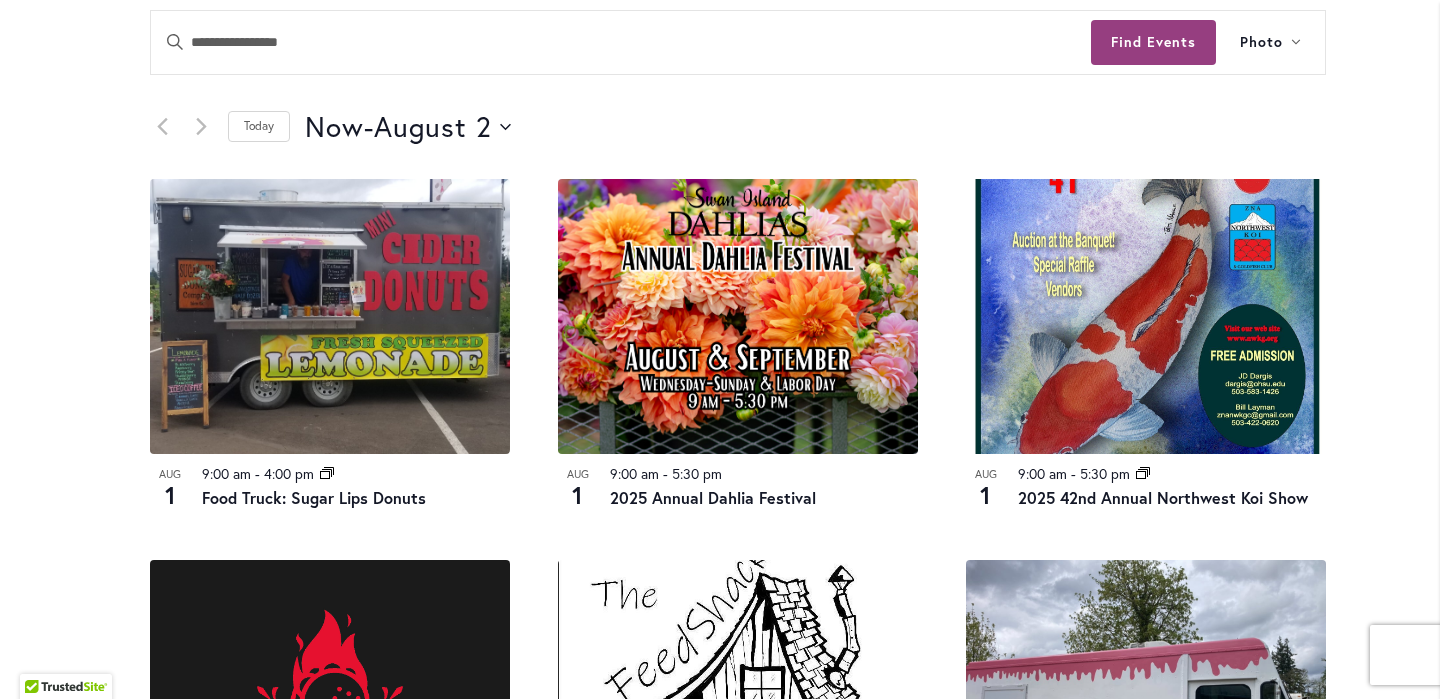 click on "Skip to Content
Gift Shop & Office Open - Monday-Friday 9-4:30pm   /    Gift Shop Open - Saturday 10-3pm
[PHONE]
Subscribe
Email Us
My Account
Log In/Register
Toggle Nav
Shop
Dahlia Tubers
Collections
Fresh Cut Dahlias" at bounding box center [720, 619] 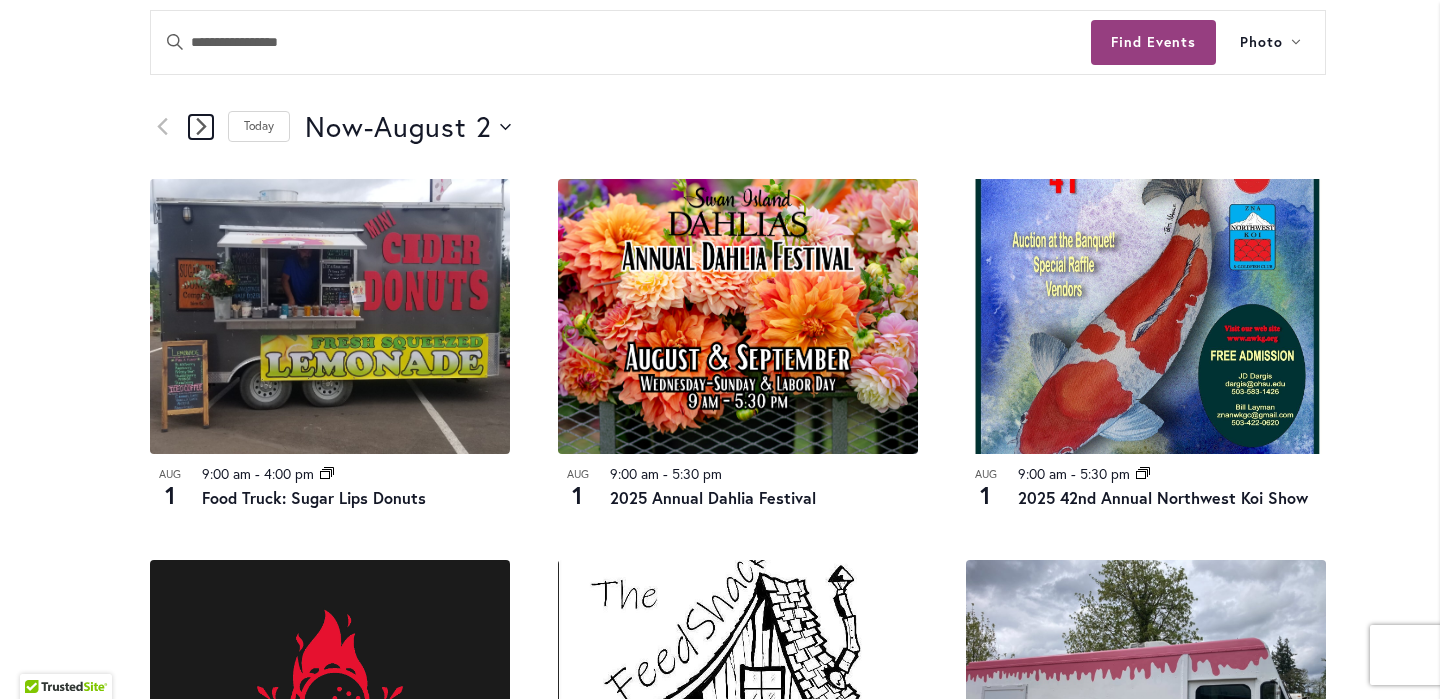 click 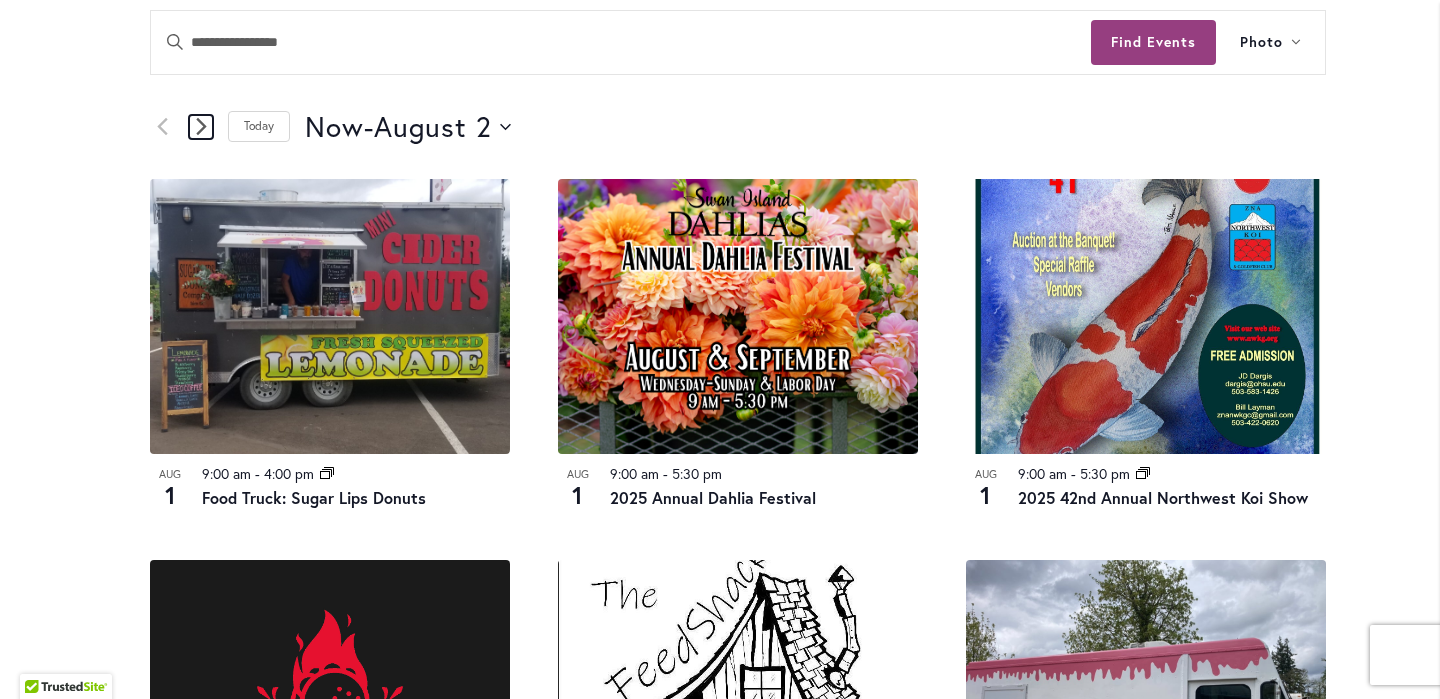 click 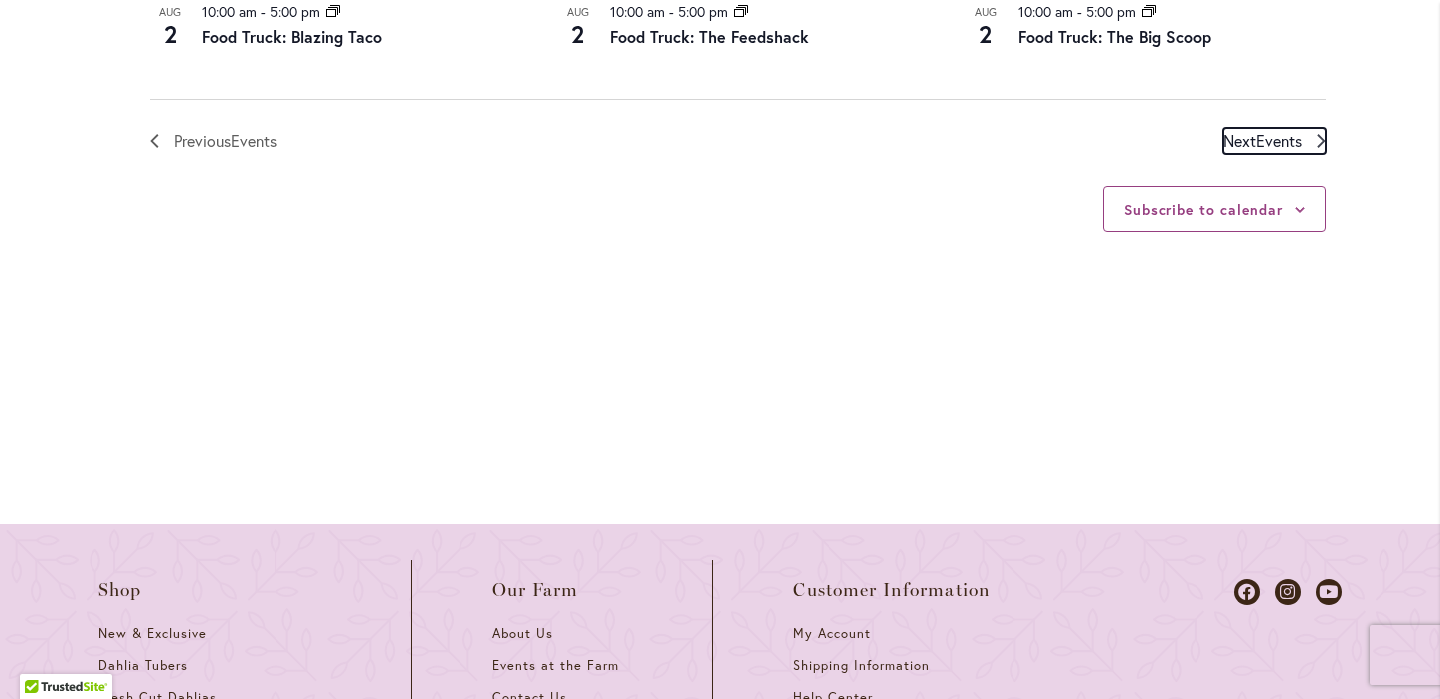 click on "Next  Events" at bounding box center (1274, 141) 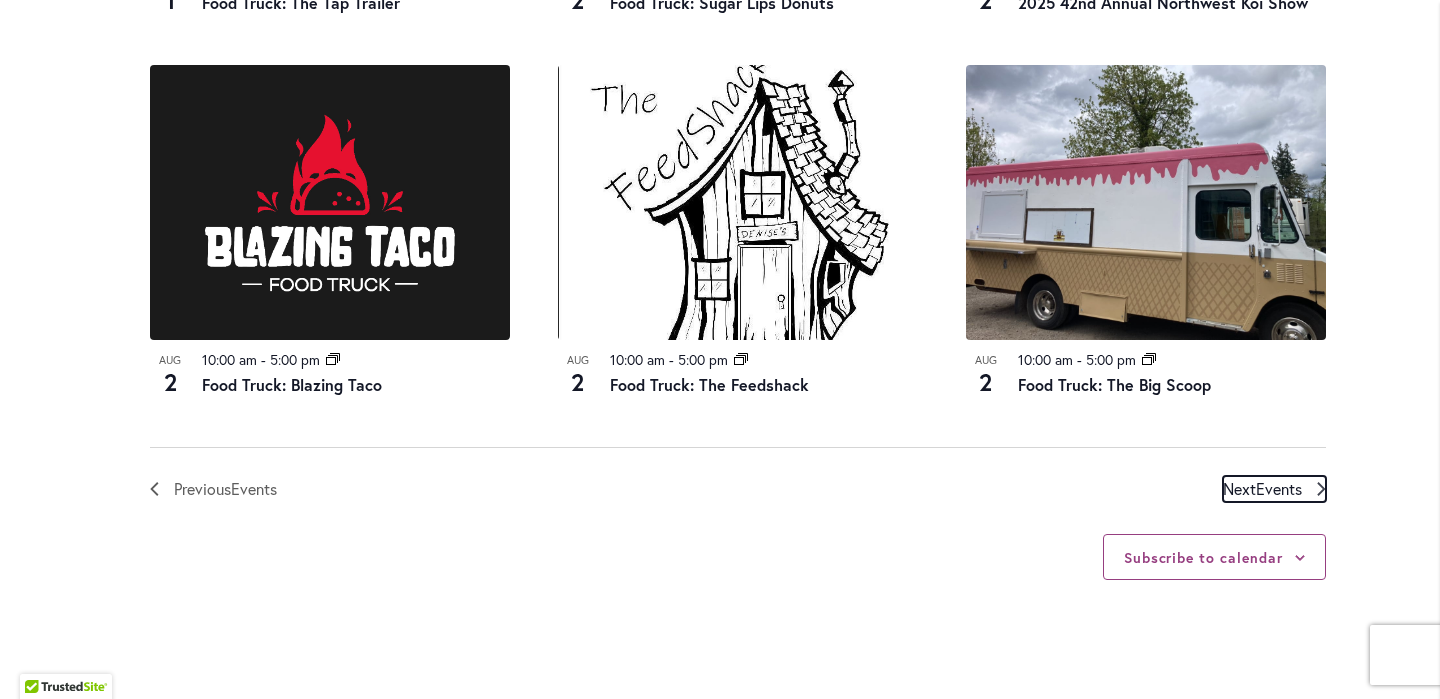 scroll, scrollTop: 2353, scrollLeft: 0, axis: vertical 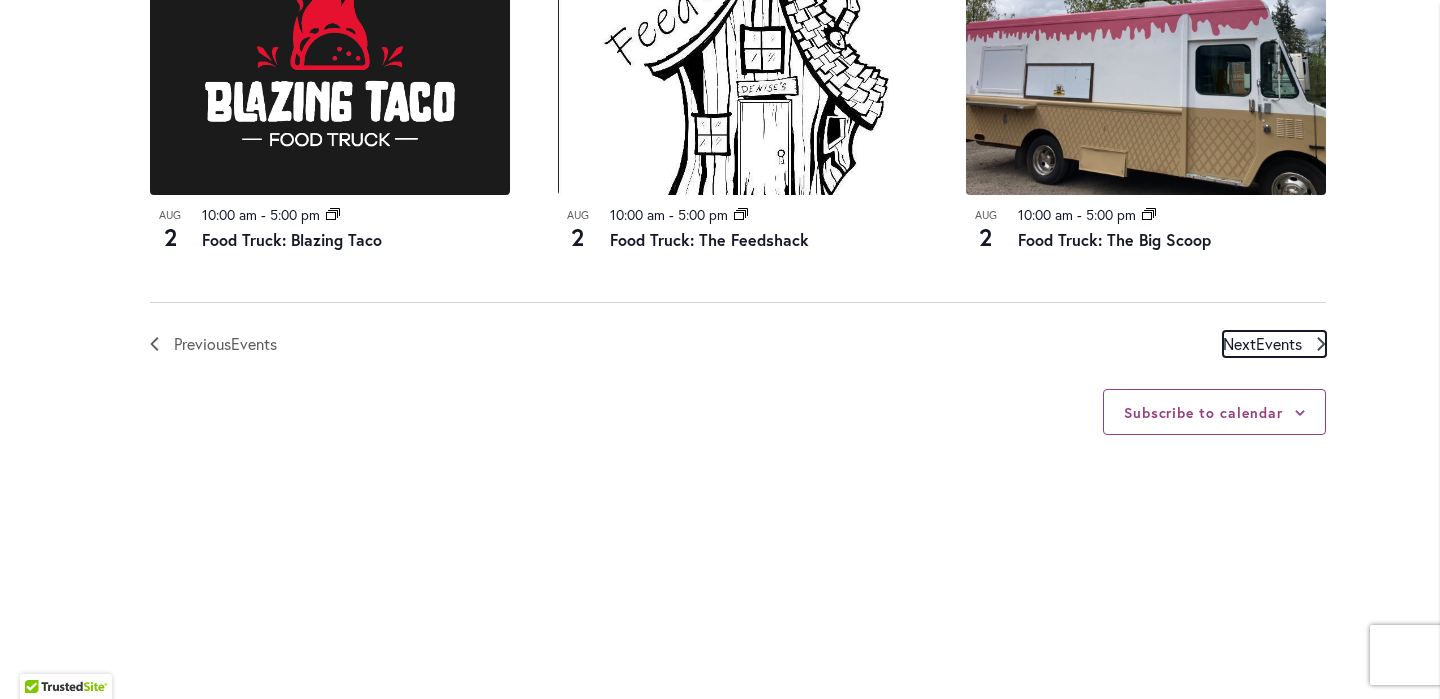 click on "Events" at bounding box center (1279, 343) 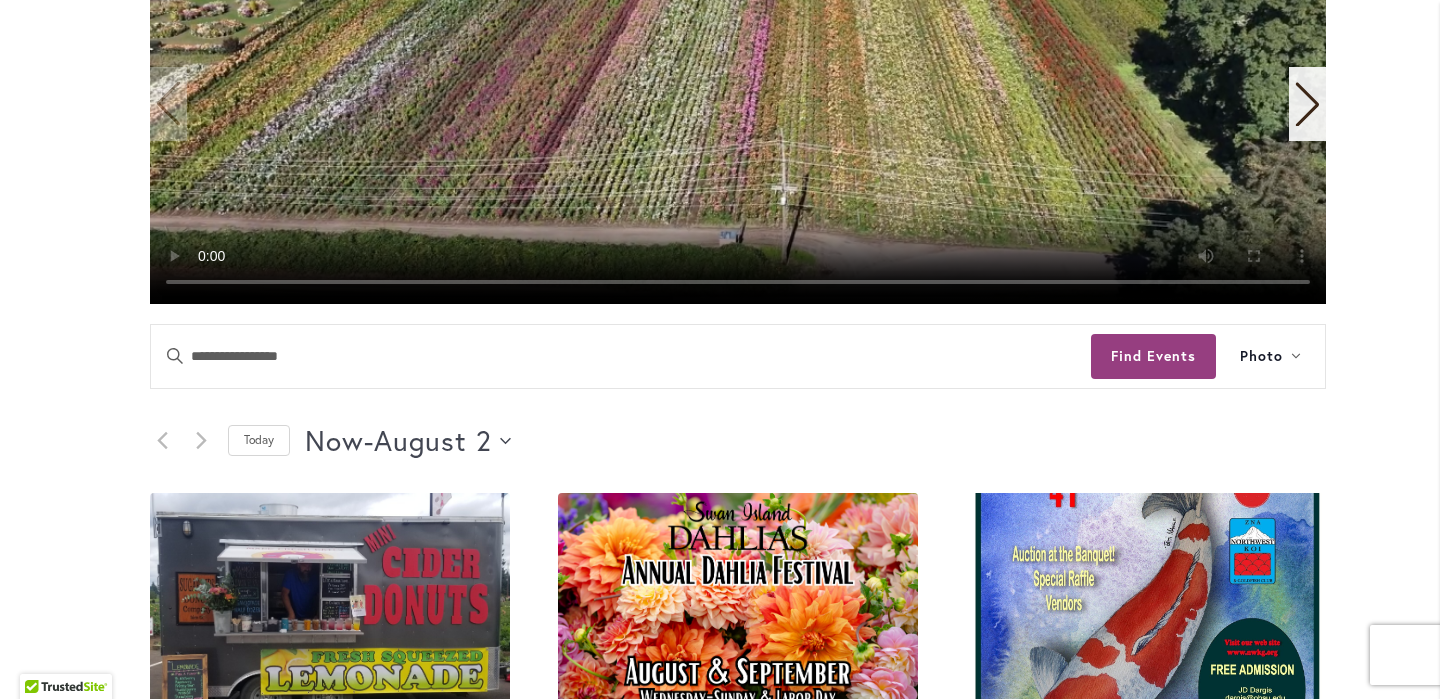 scroll, scrollTop: 0, scrollLeft: 0, axis: both 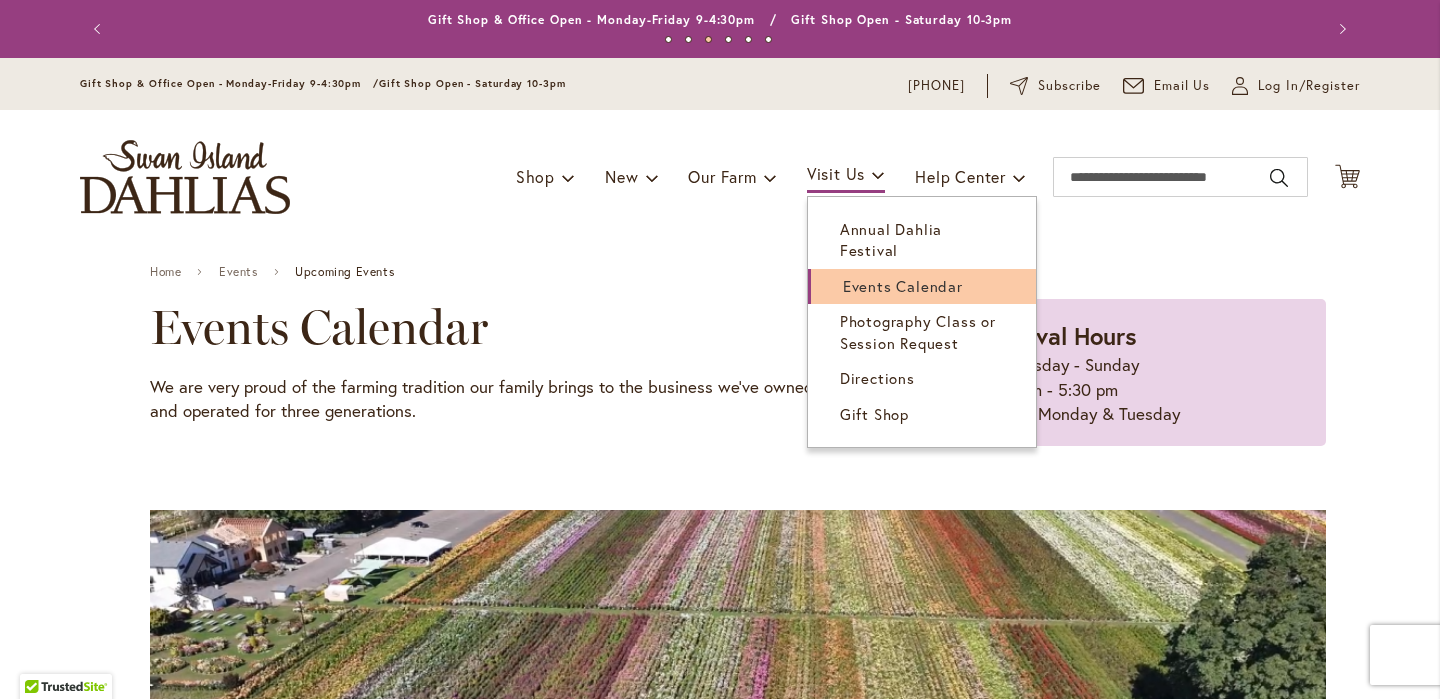 click on "Events Calendar" at bounding box center (903, 286) 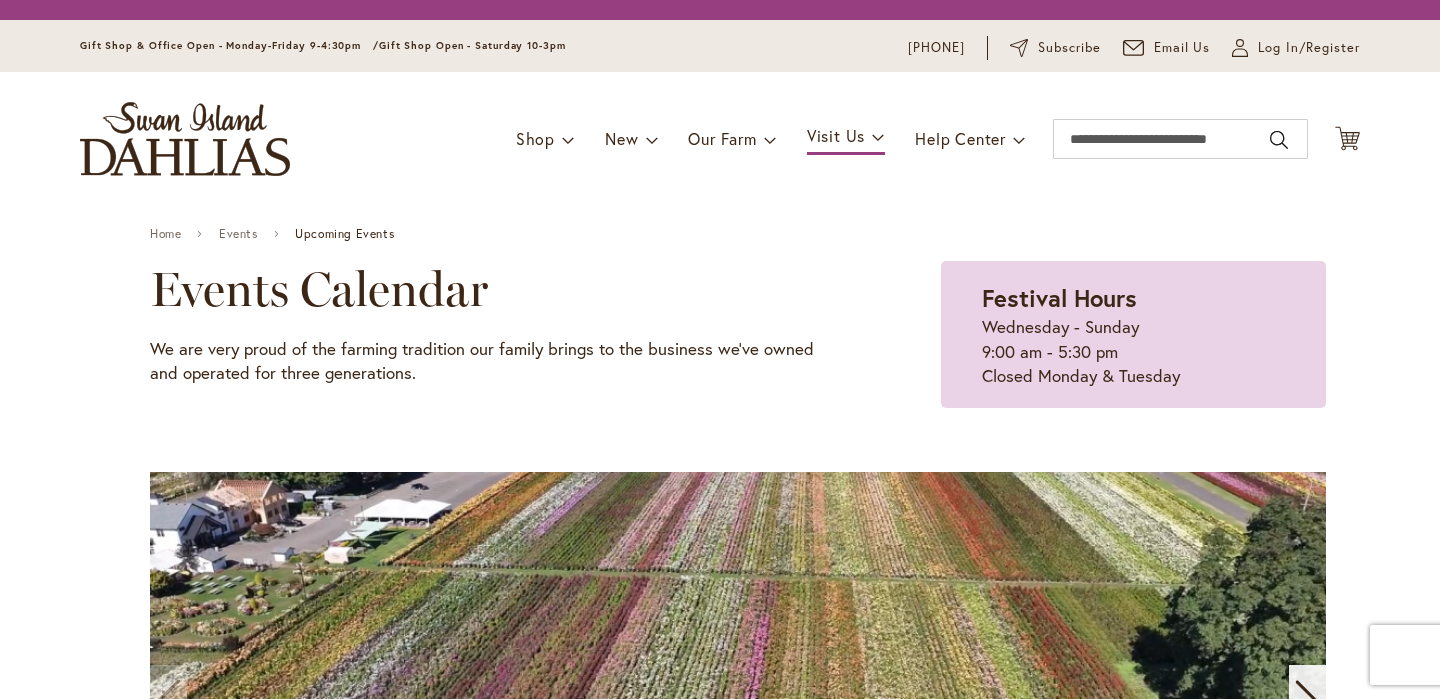 scroll, scrollTop: 0, scrollLeft: 0, axis: both 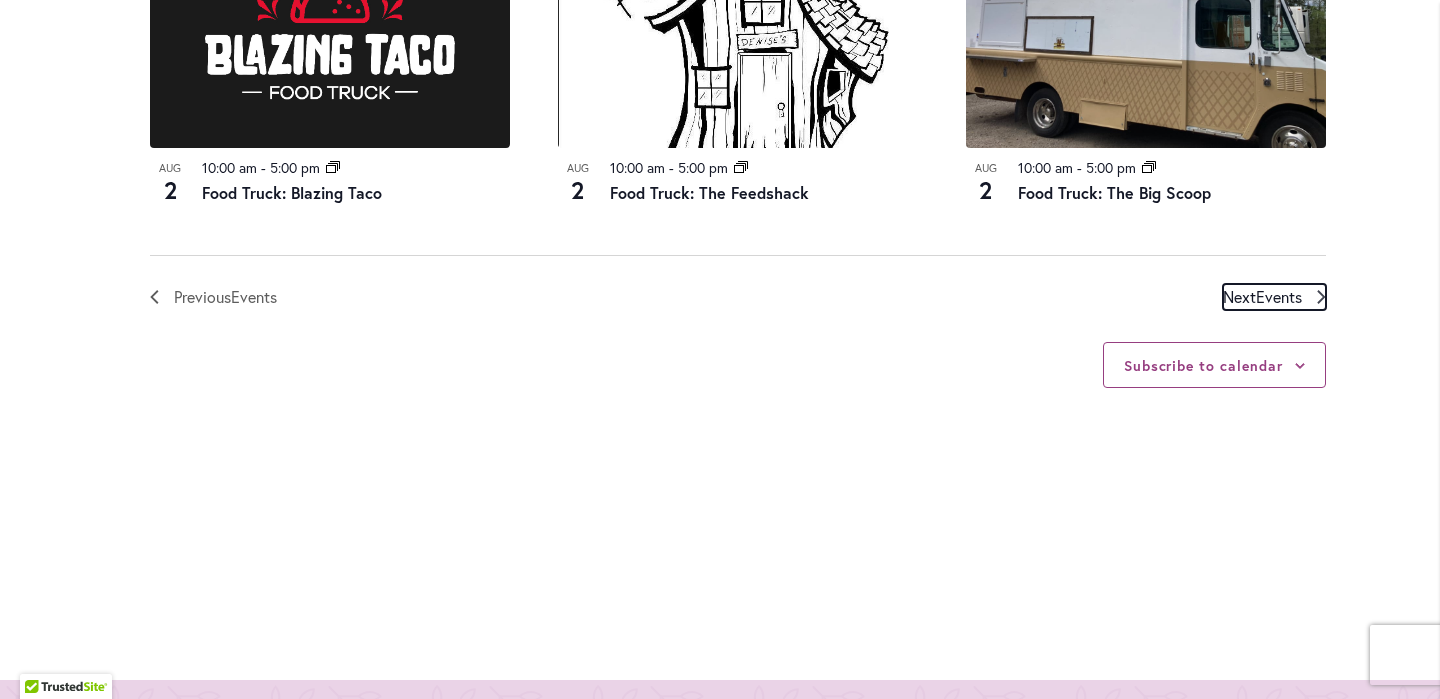 click on "Next  Events" at bounding box center (1274, 297) 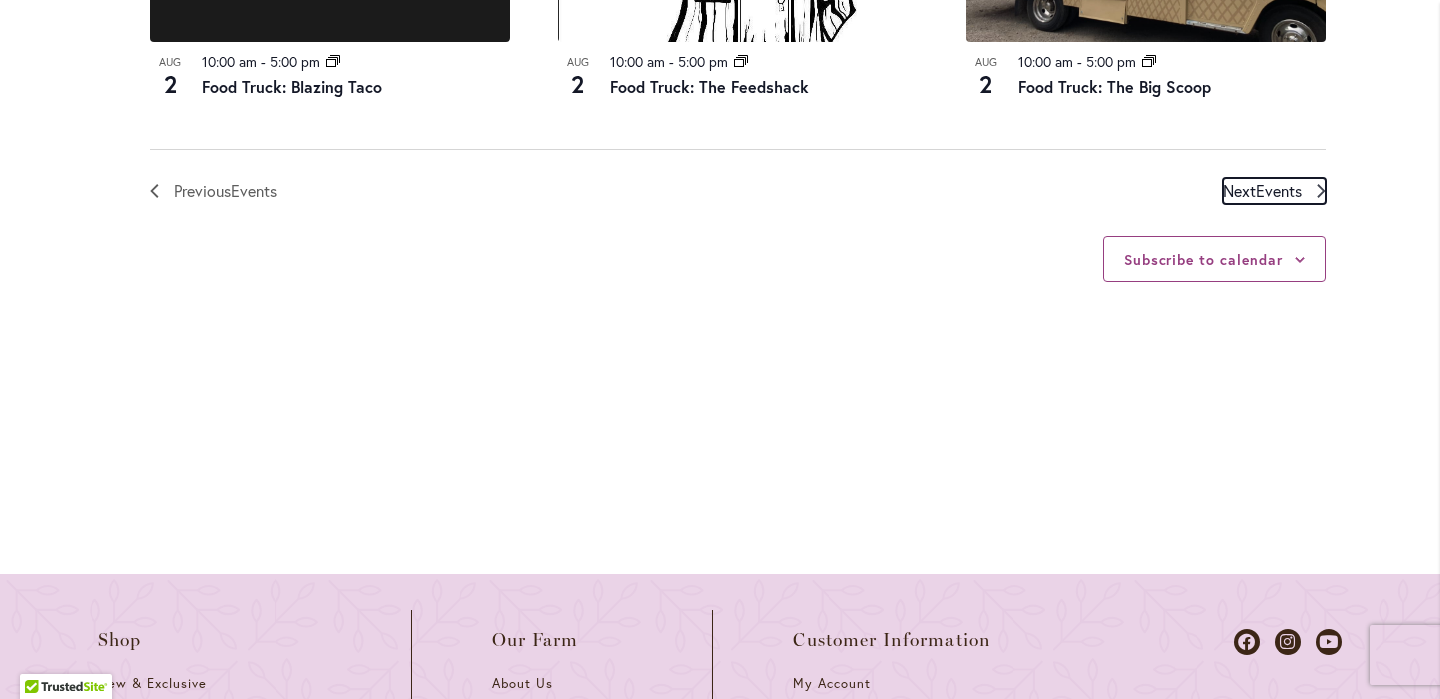 scroll, scrollTop: 2508, scrollLeft: 0, axis: vertical 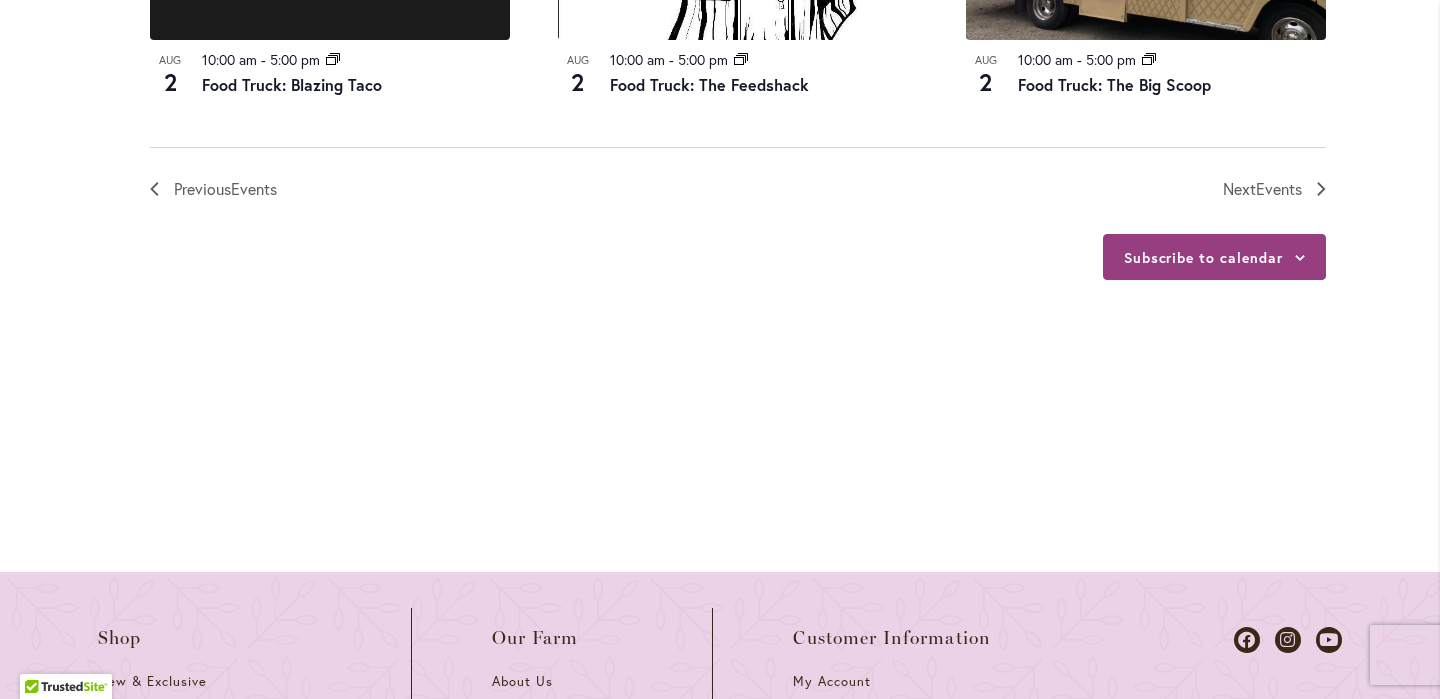 click on "Subscribe to calendar" at bounding box center (1214, 257) 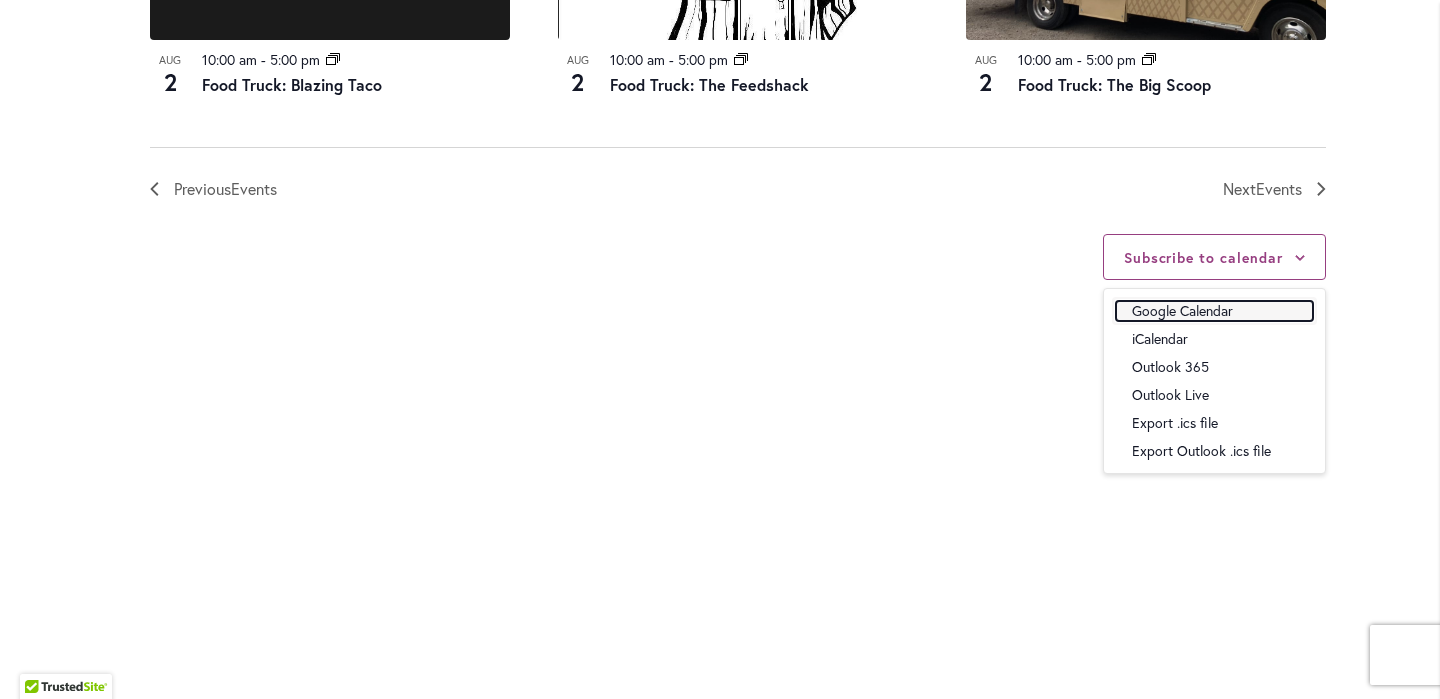 click on "Google Calendar" at bounding box center [1214, 311] 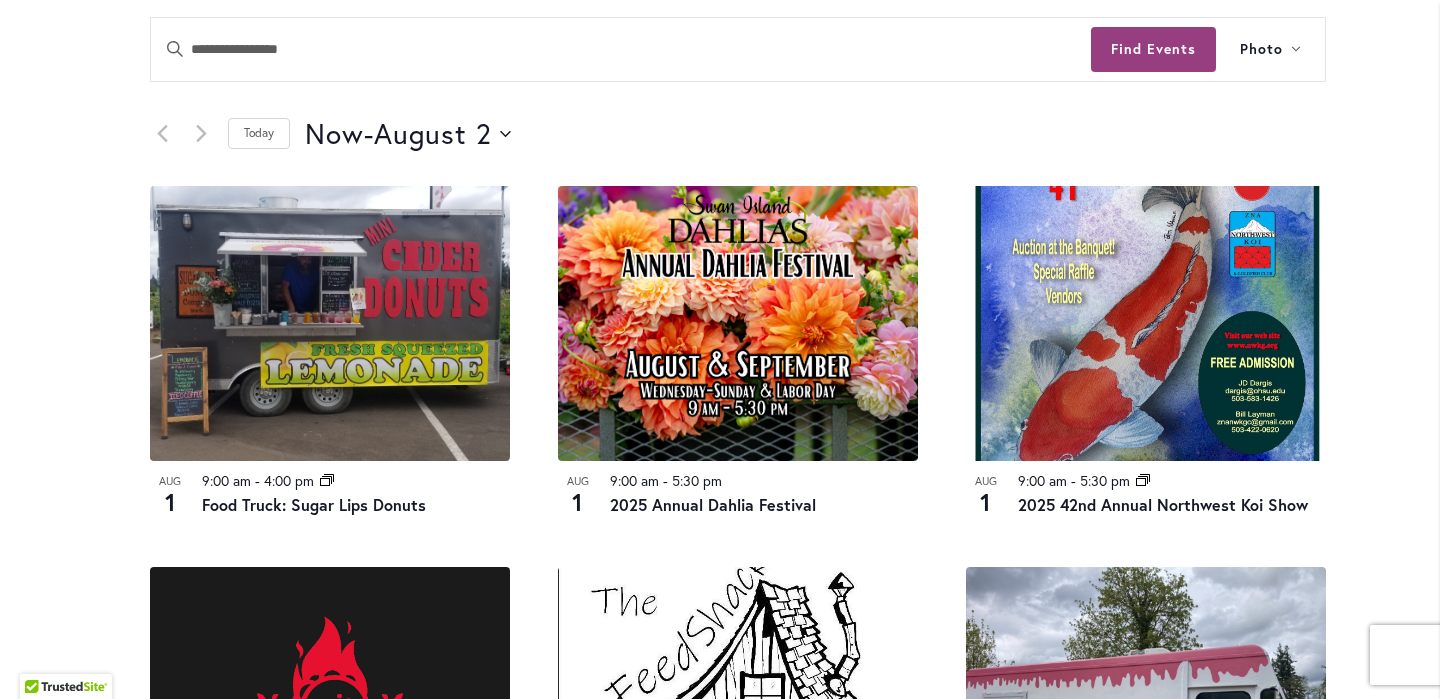 scroll, scrollTop: 0, scrollLeft: 0, axis: both 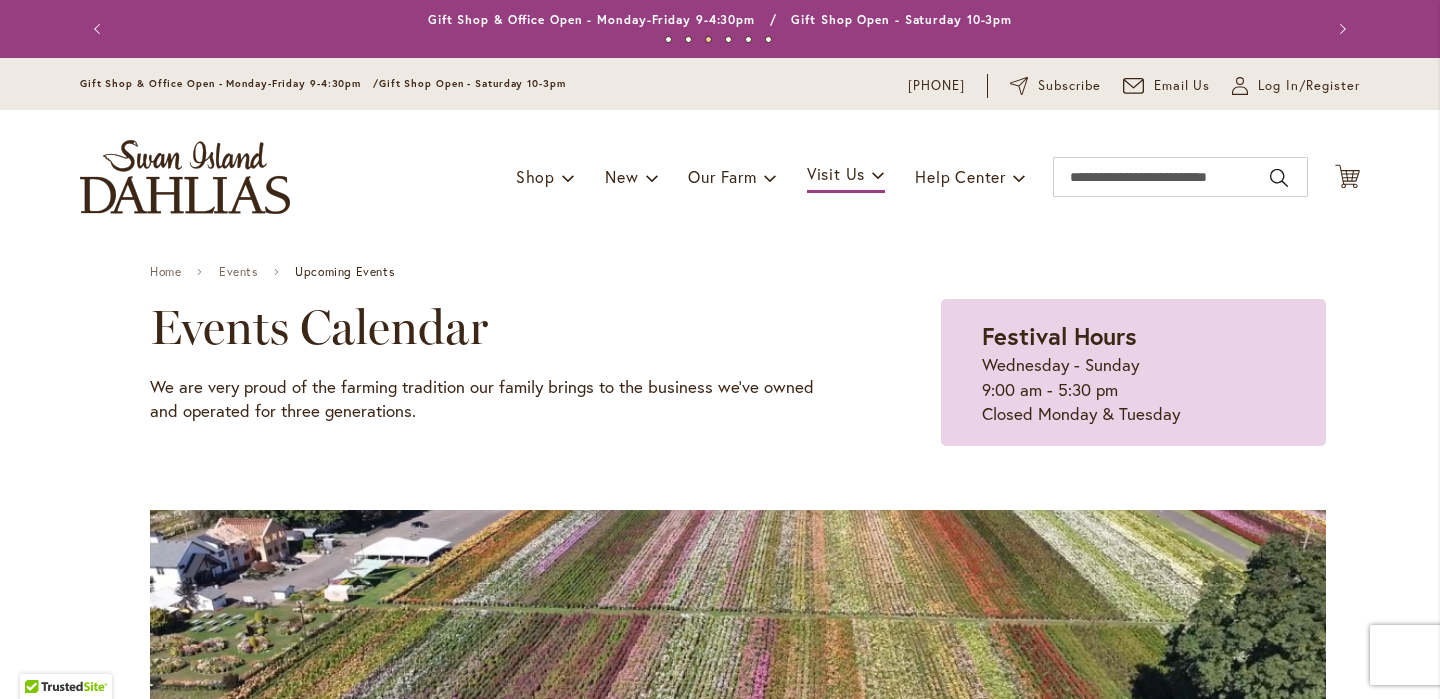 click on "3" at bounding box center [708, 39] 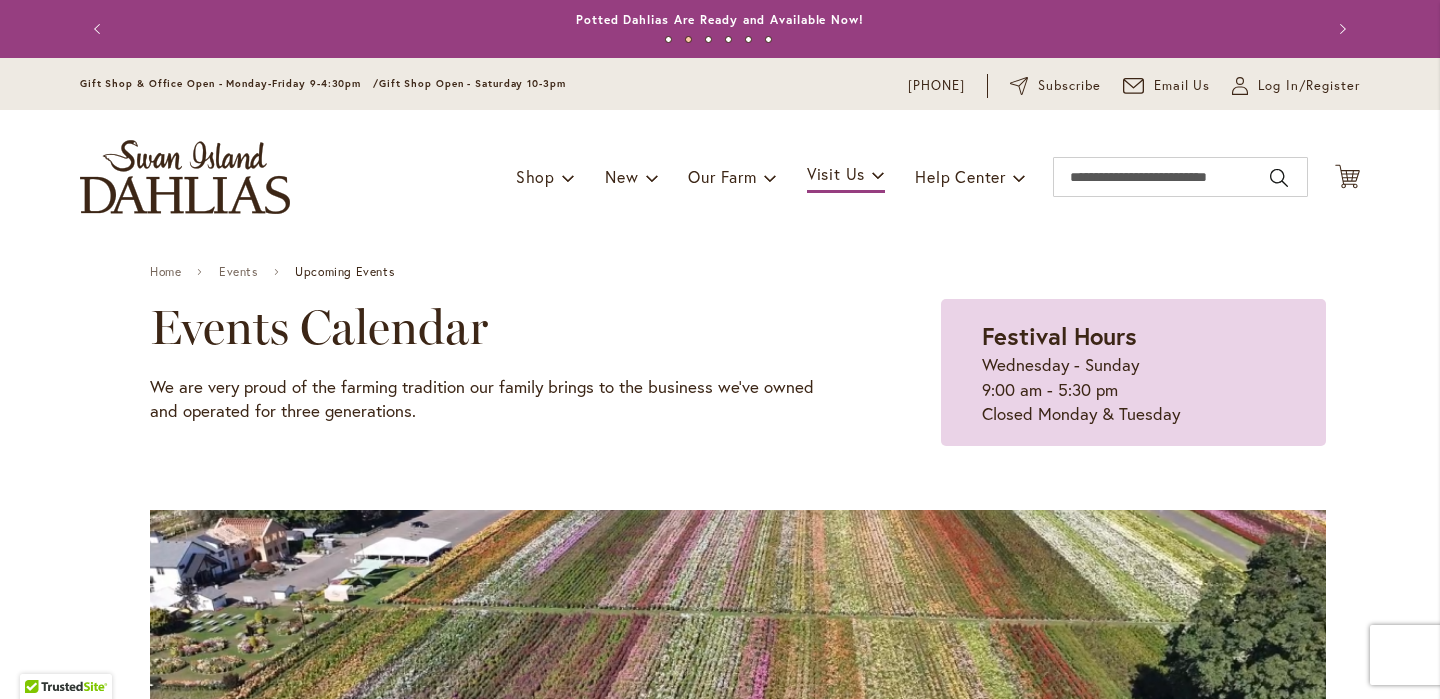 click on "1" at bounding box center (668, 39) 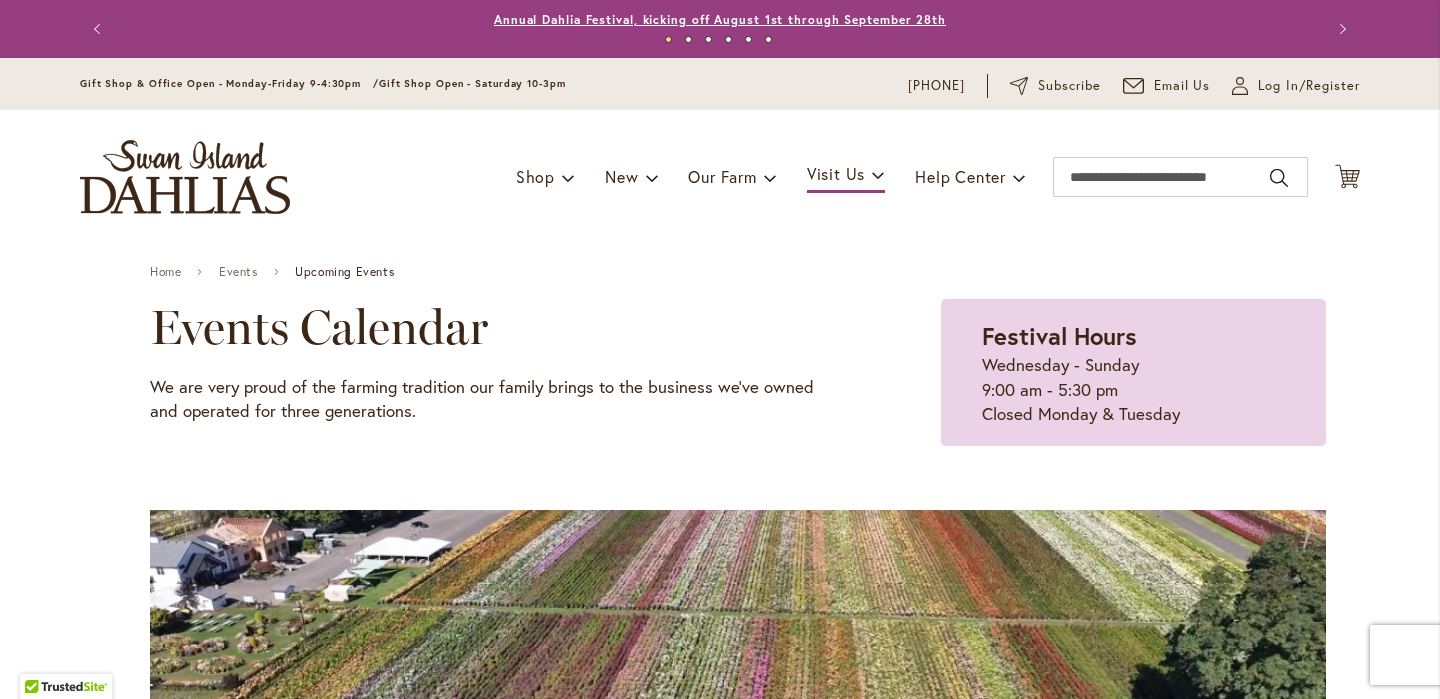 click on "Annual Dahlia Festival, kicking off August 1st through September 28th" at bounding box center (720, 19) 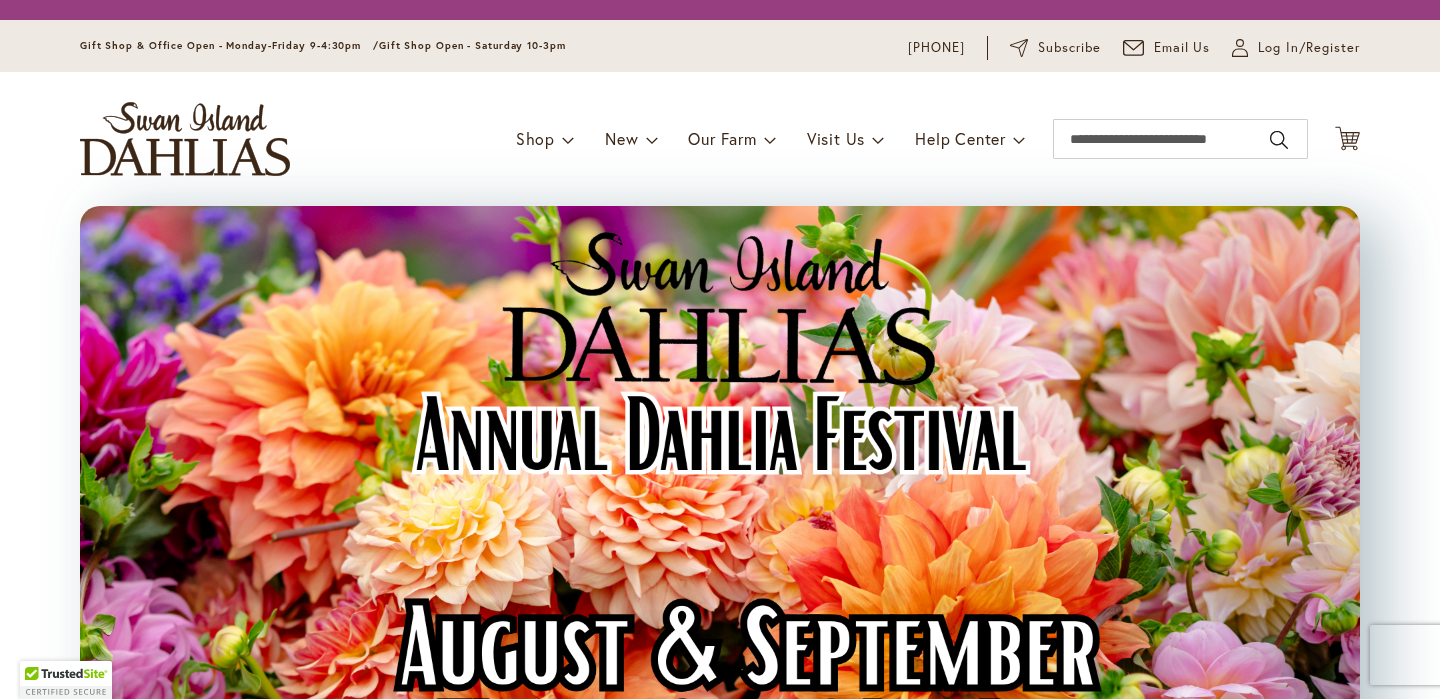 scroll, scrollTop: 0, scrollLeft: 0, axis: both 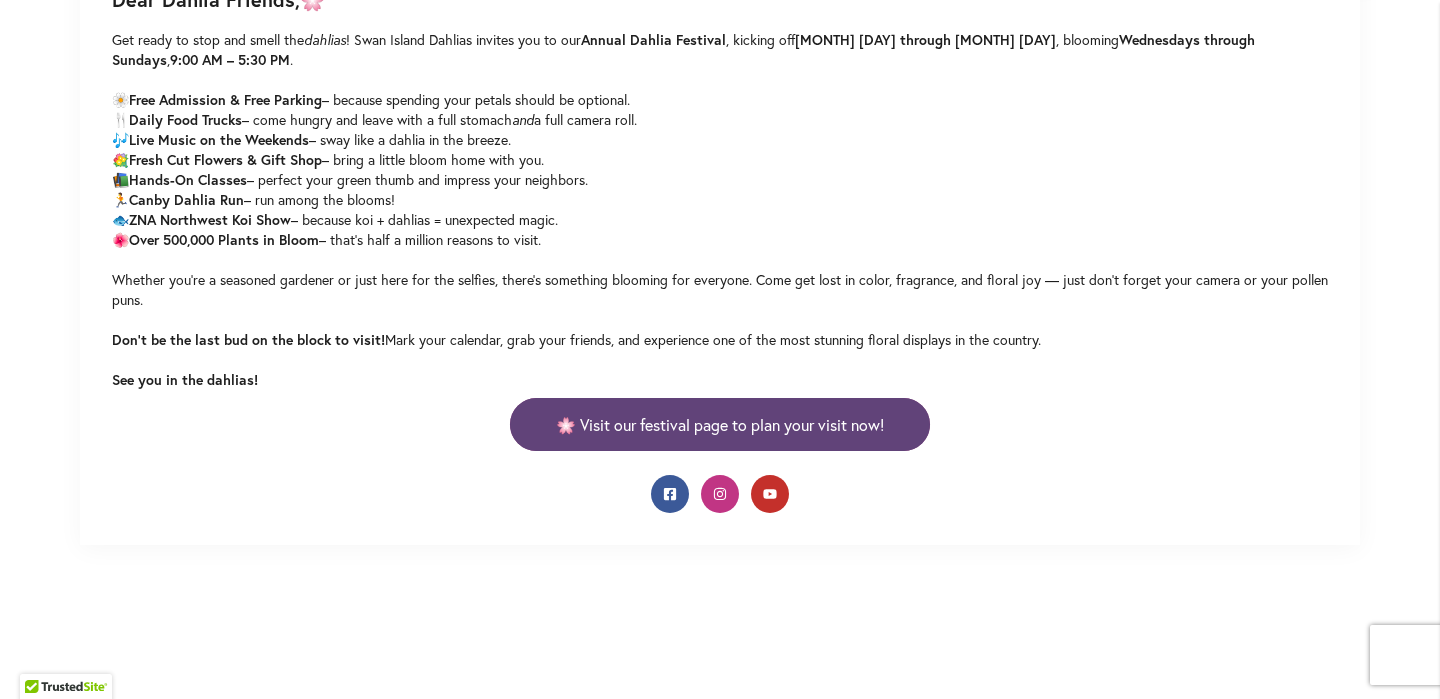 click on "🌸 Visit our festival page to plan your visit now!" 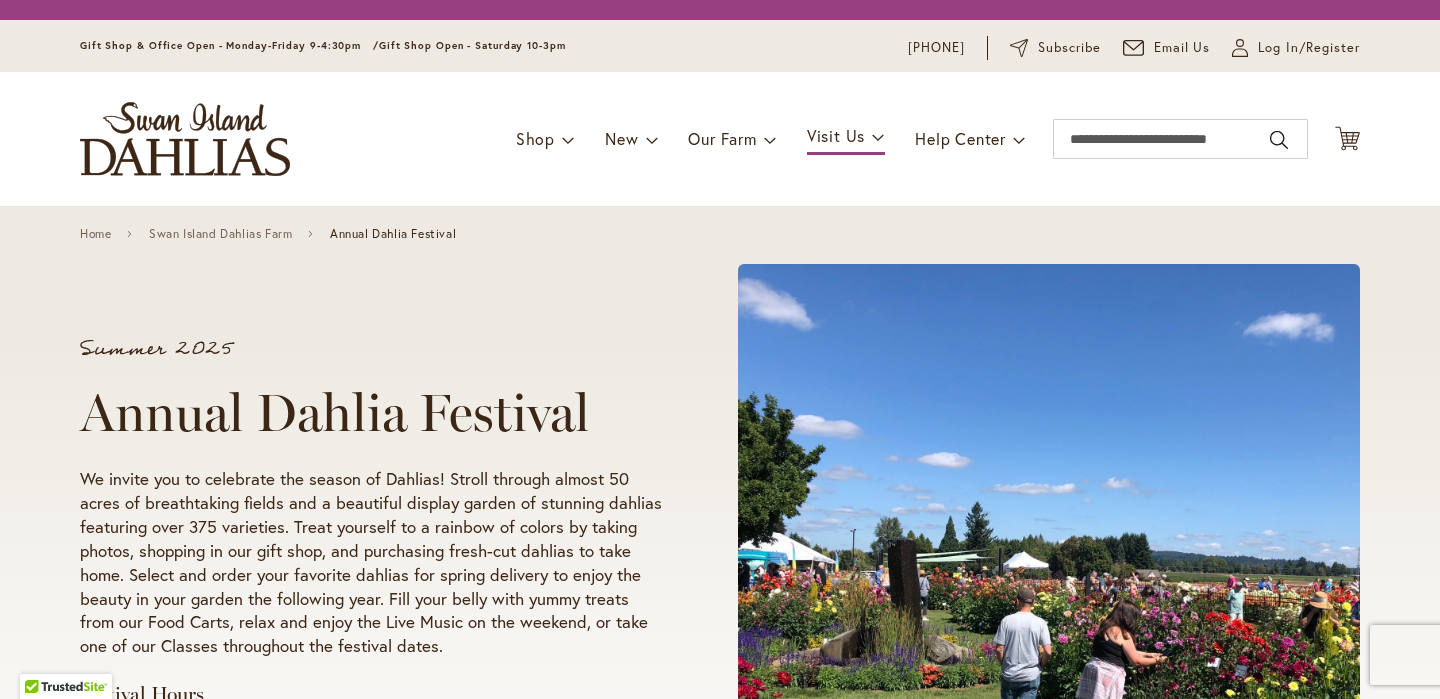 scroll, scrollTop: 0, scrollLeft: 0, axis: both 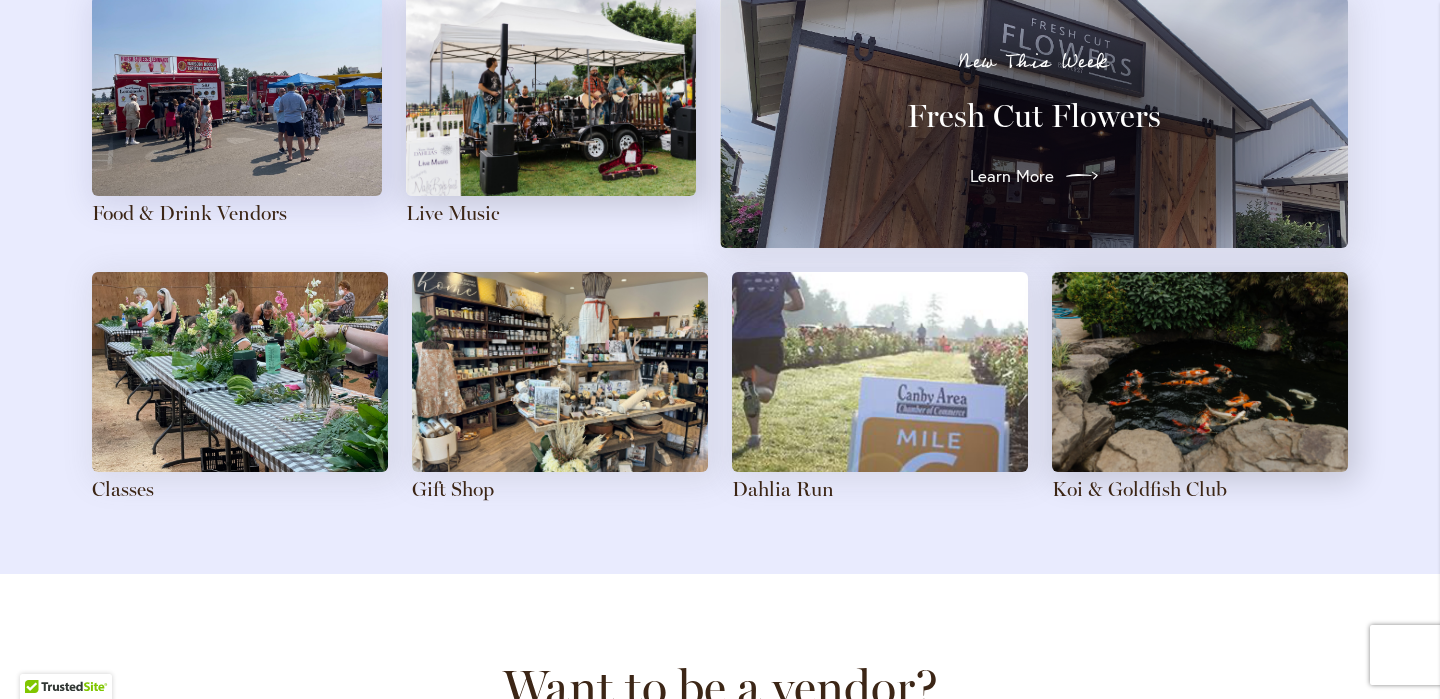 click on "Learn More" at bounding box center (1012, 176) 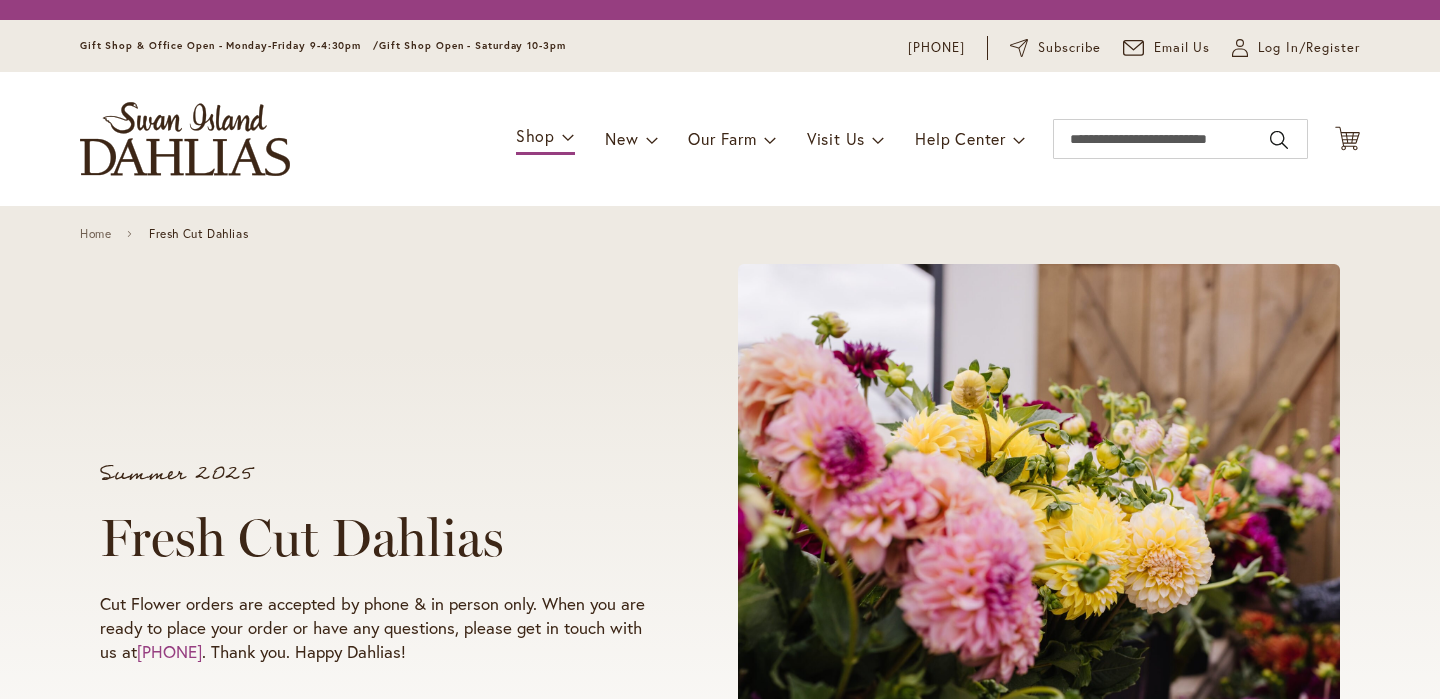 scroll, scrollTop: 0, scrollLeft: 0, axis: both 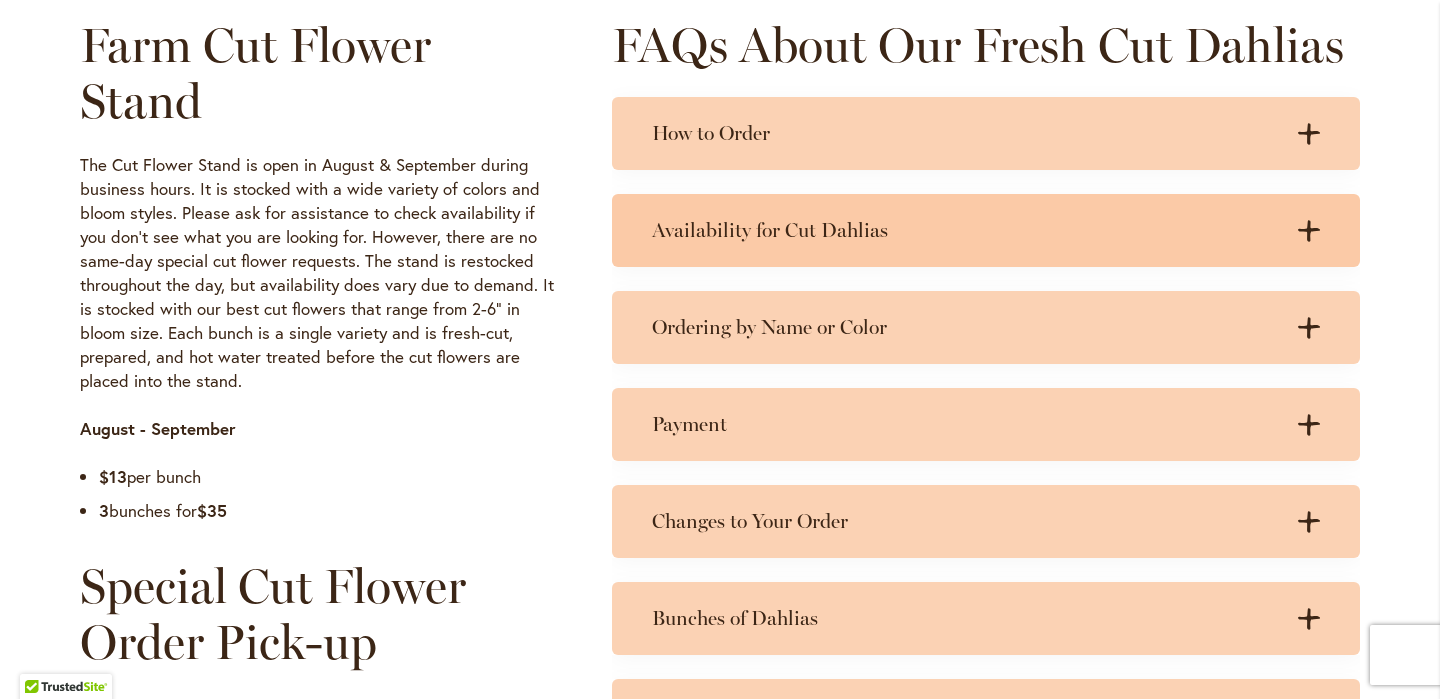 click on "Availability for Cut Dahlias" at bounding box center (966, 230) 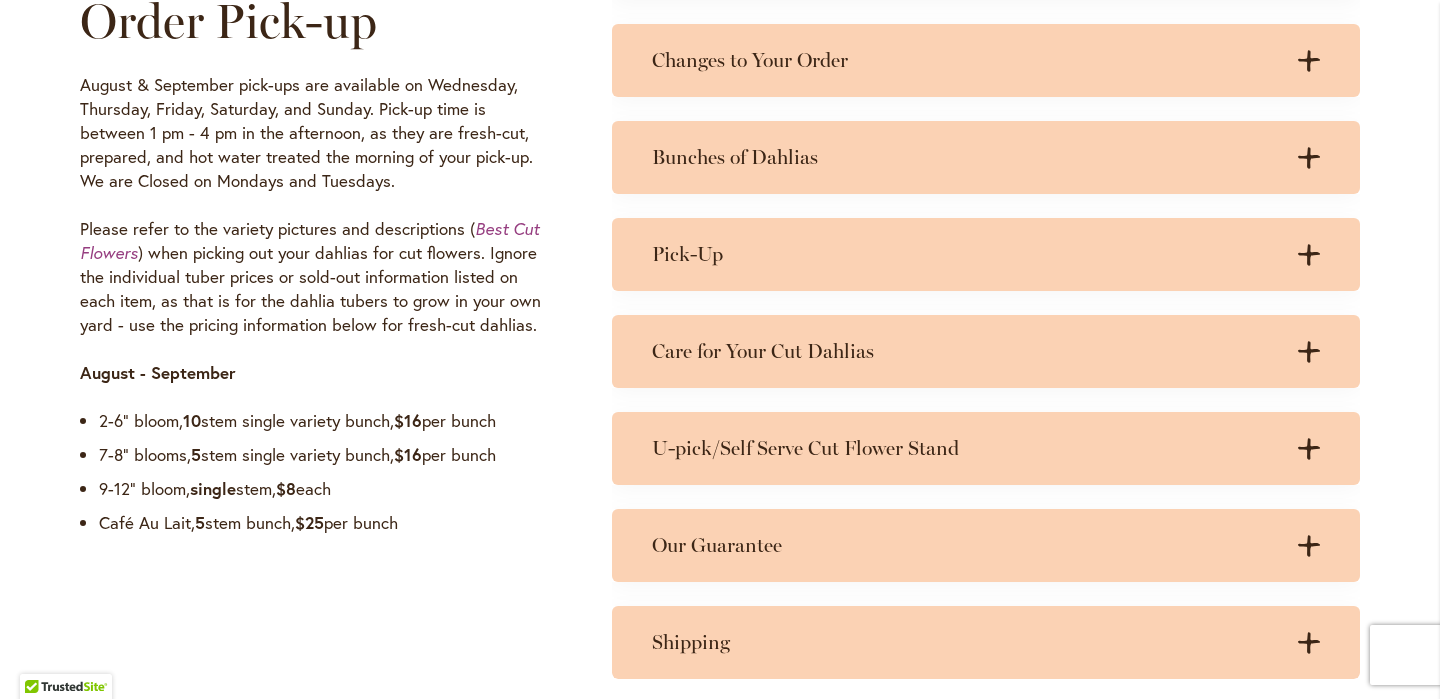scroll, scrollTop: 1653, scrollLeft: 0, axis: vertical 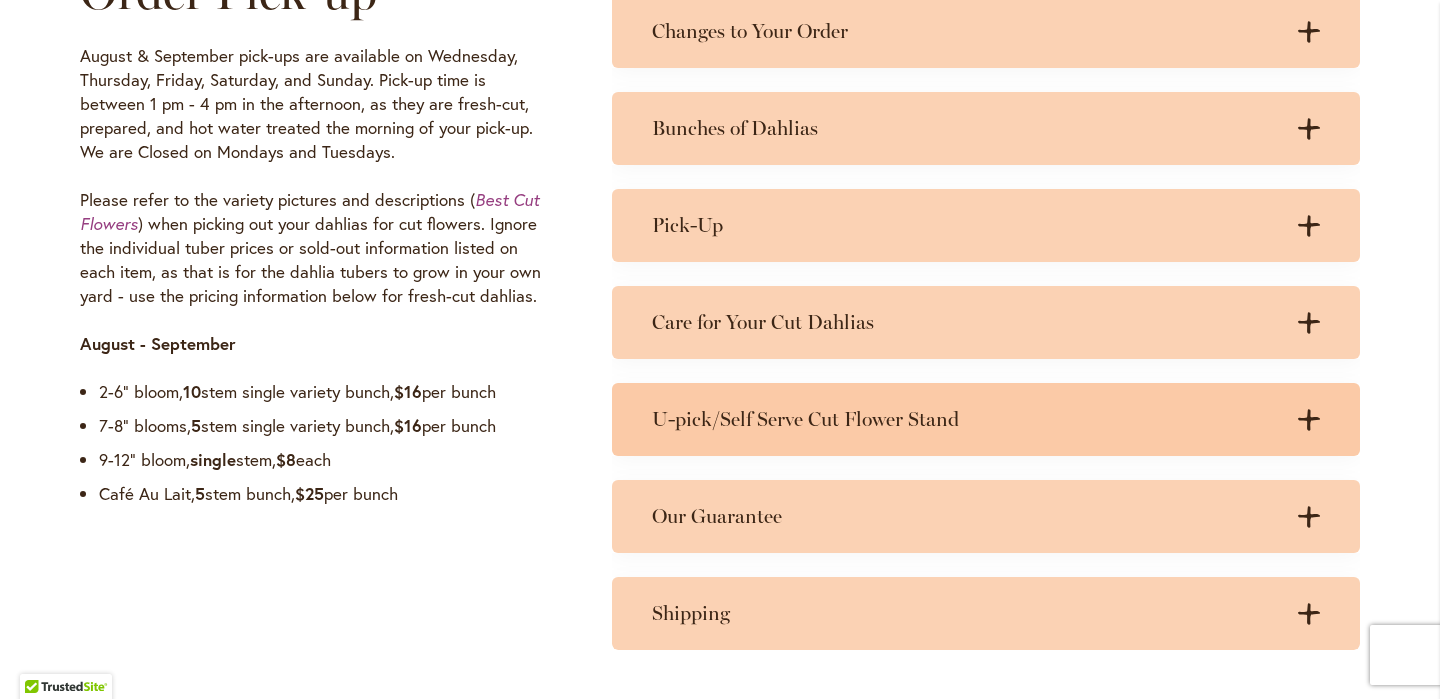click on "U-pick/Self Serve Cut Flower Stand" at bounding box center (966, 419) 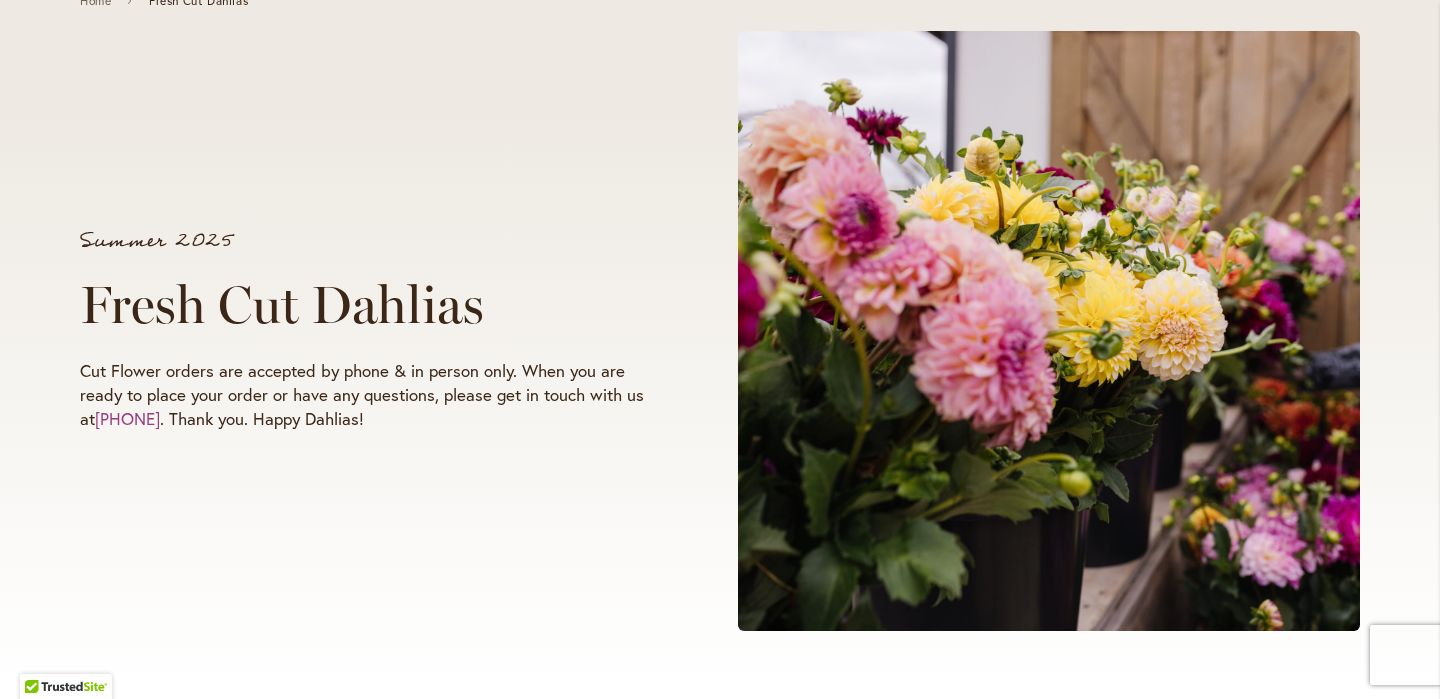scroll, scrollTop: 0, scrollLeft: 0, axis: both 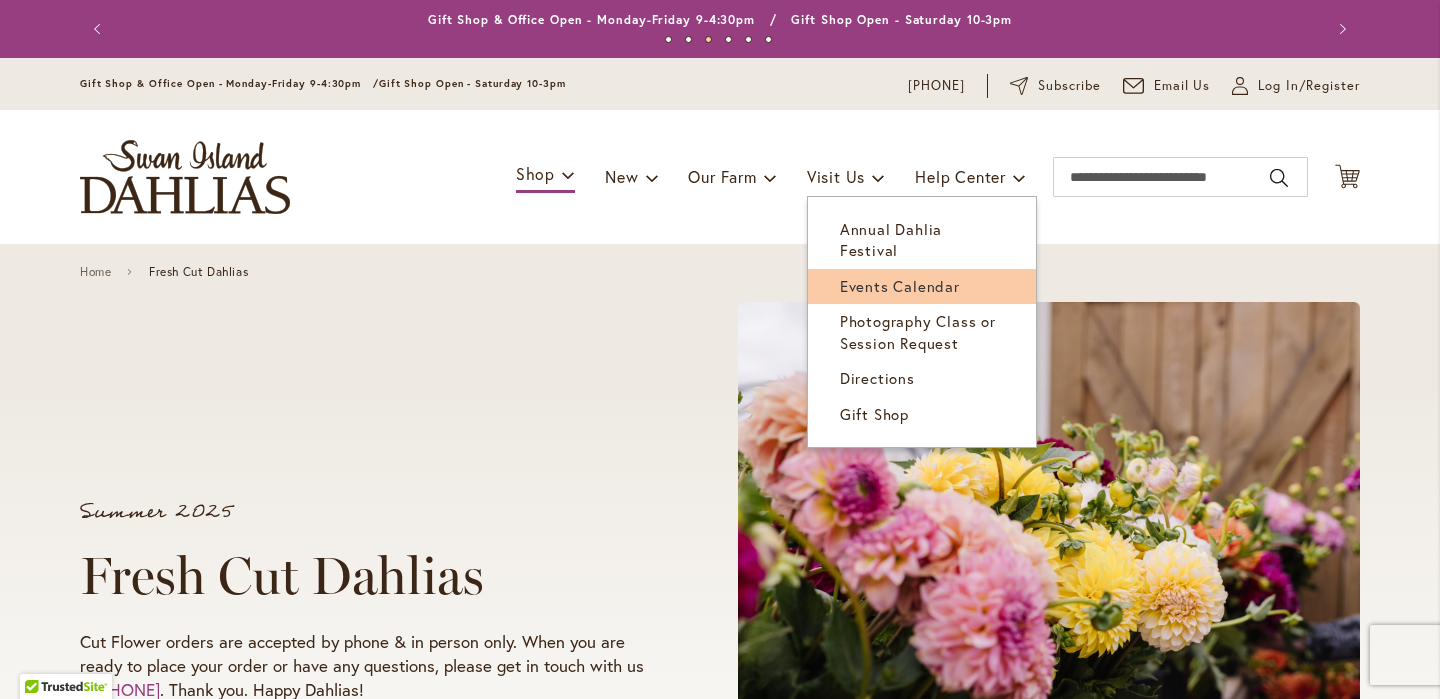 click on "Events Calendar" at bounding box center (900, 286) 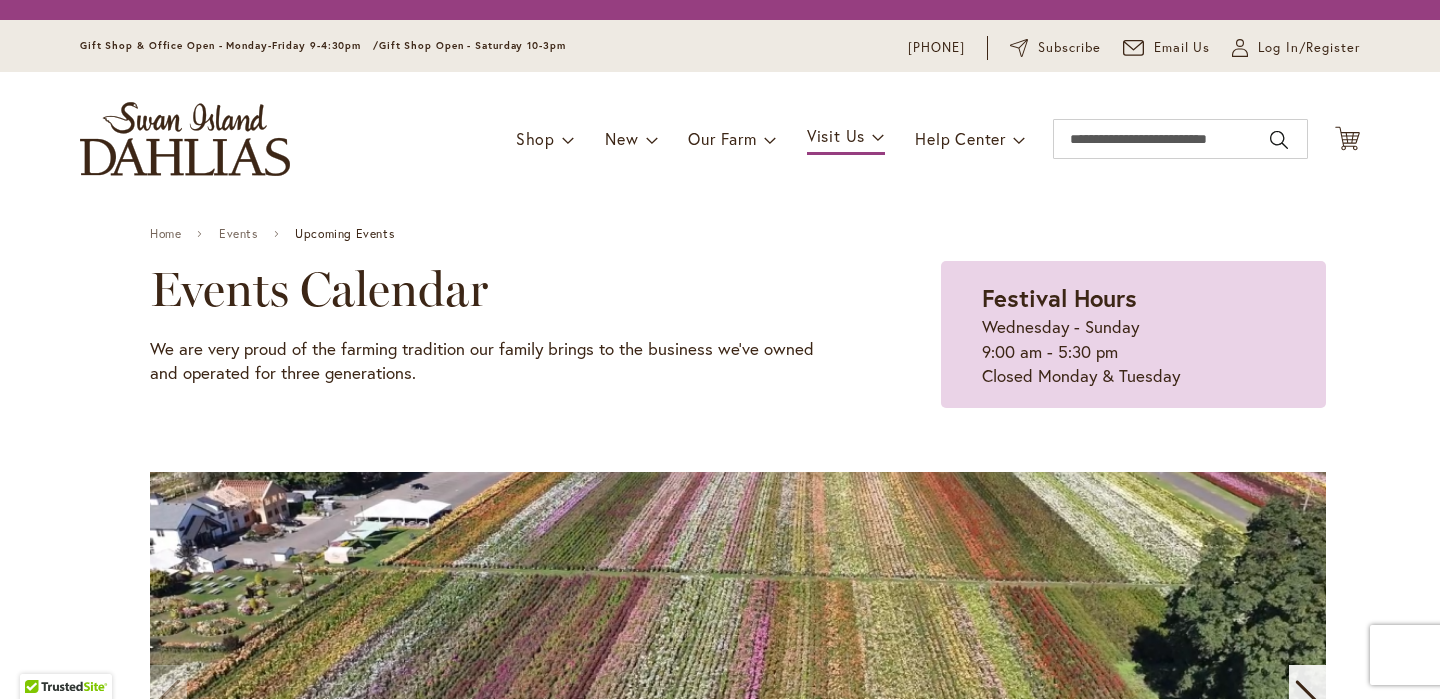 scroll, scrollTop: 0, scrollLeft: 0, axis: both 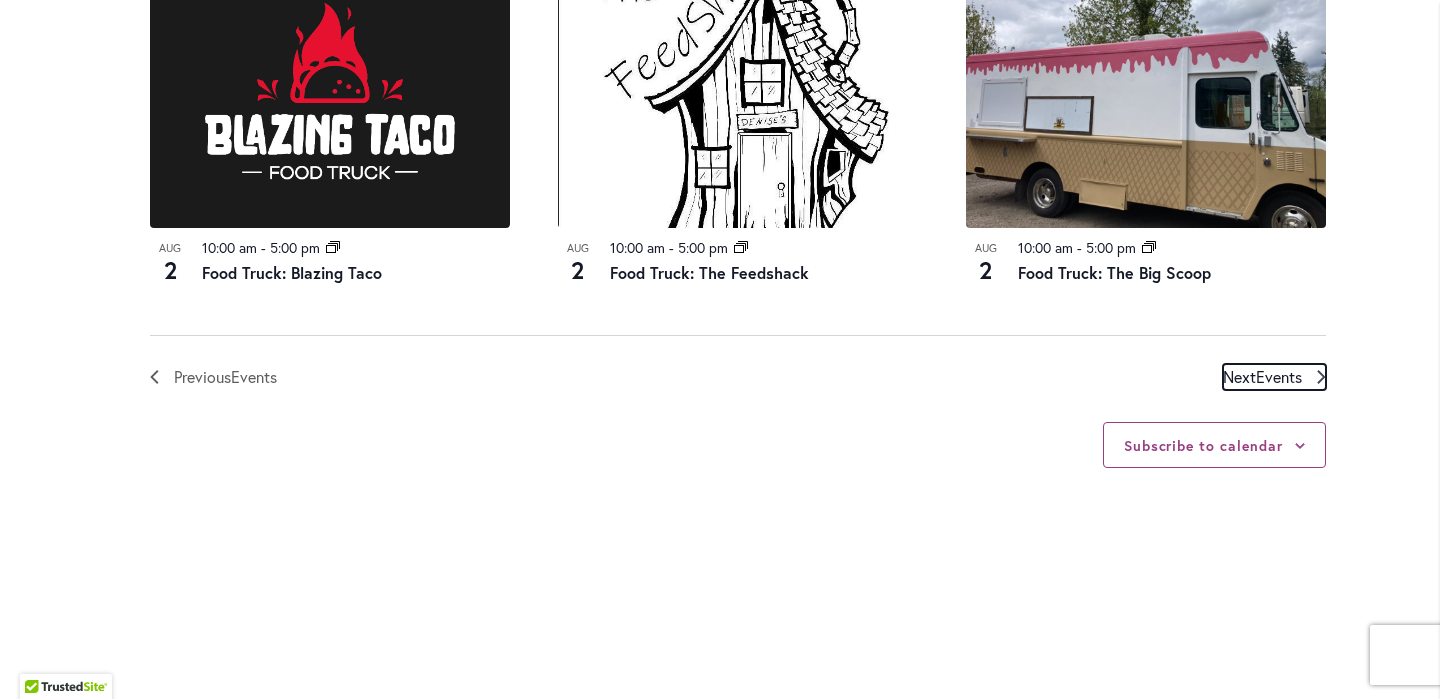 click on "Events" at bounding box center [1279, 376] 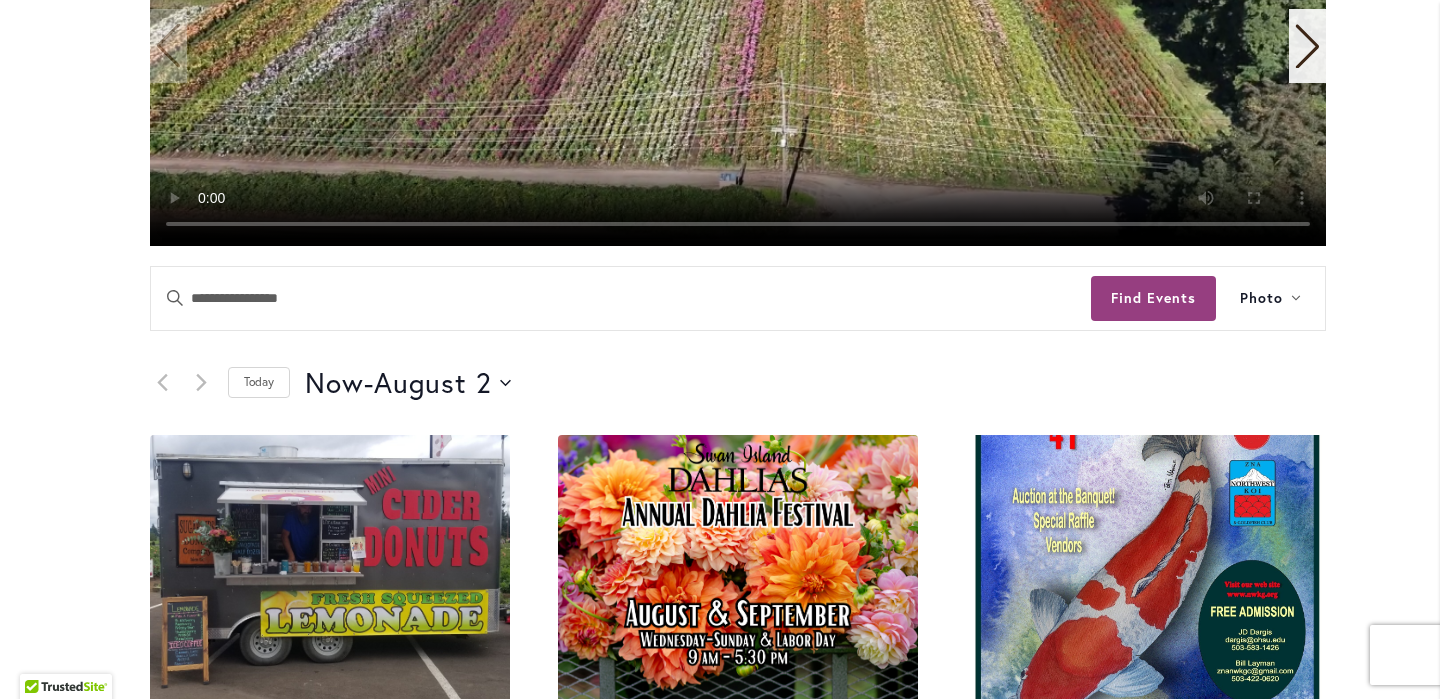 scroll, scrollTop: 692, scrollLeft: 0, axis: vertical 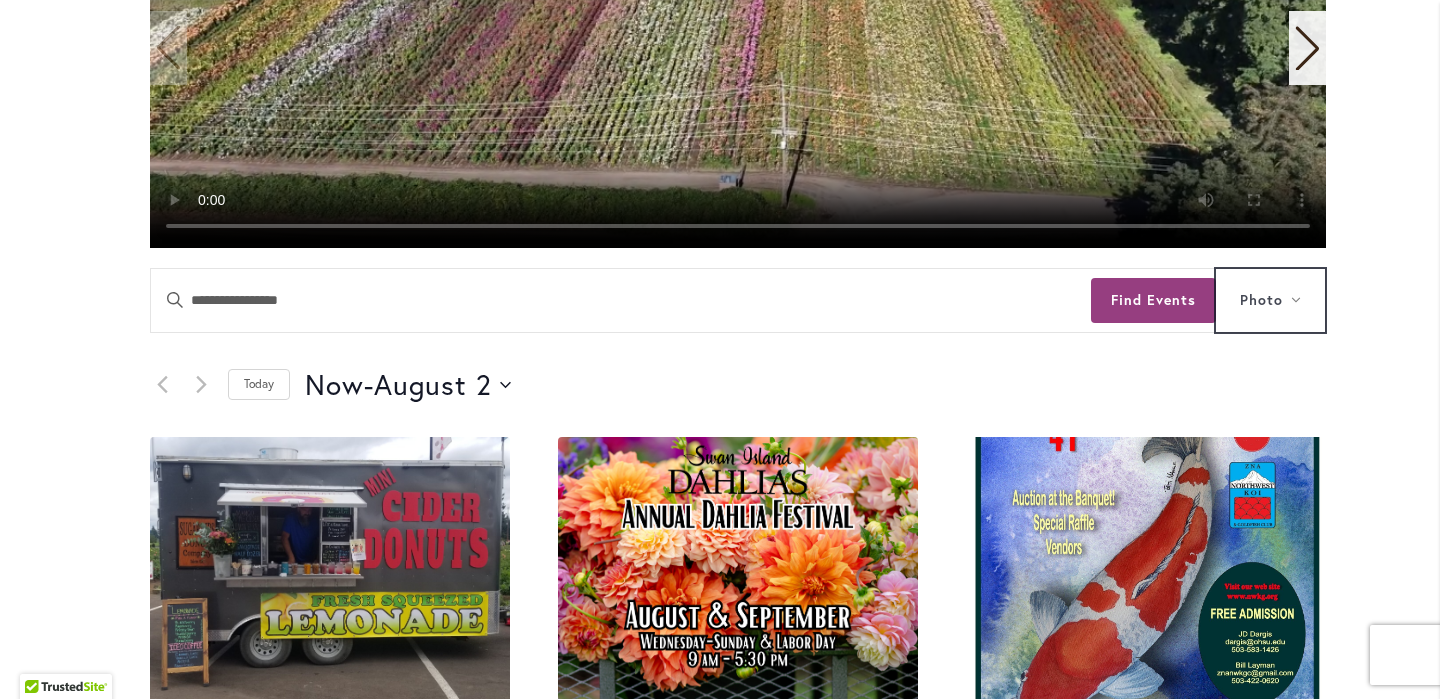 click on "Photo" at bounding box center [1270, 300] 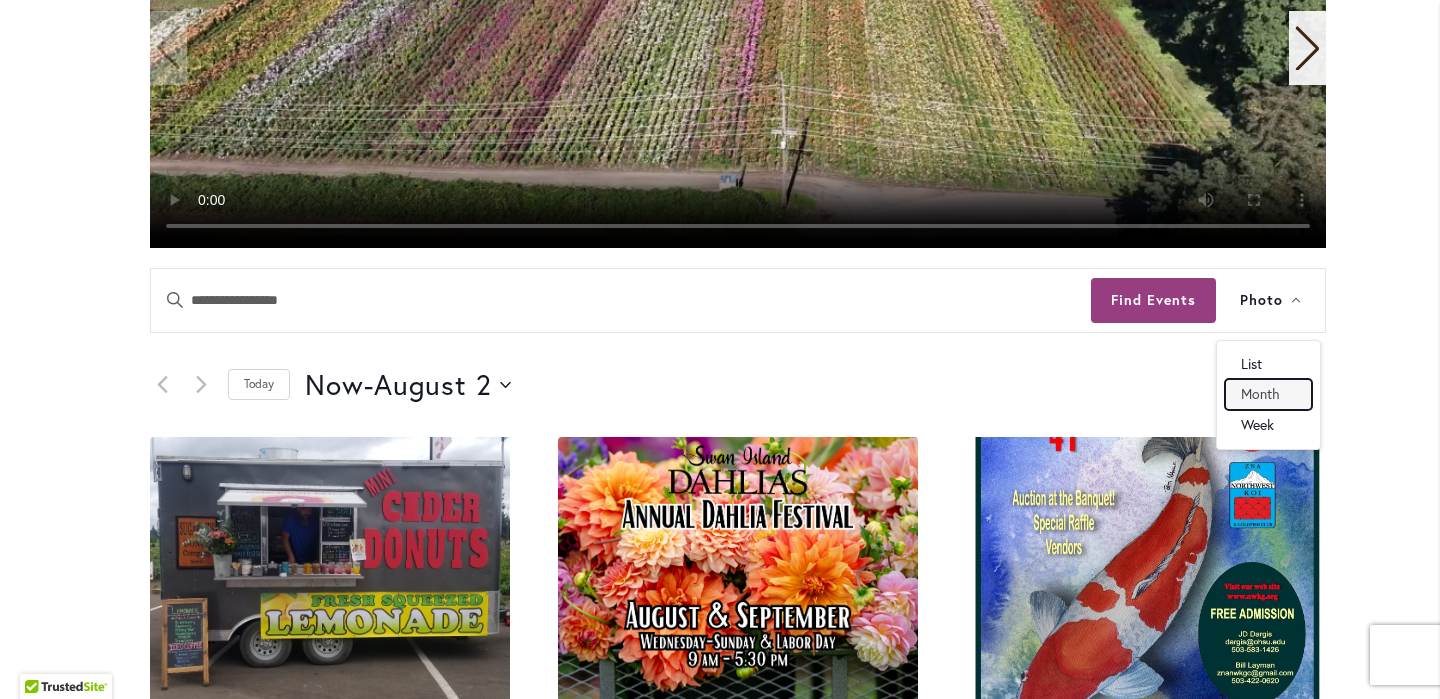 click on "Month" at bounding box center [1260, 394] 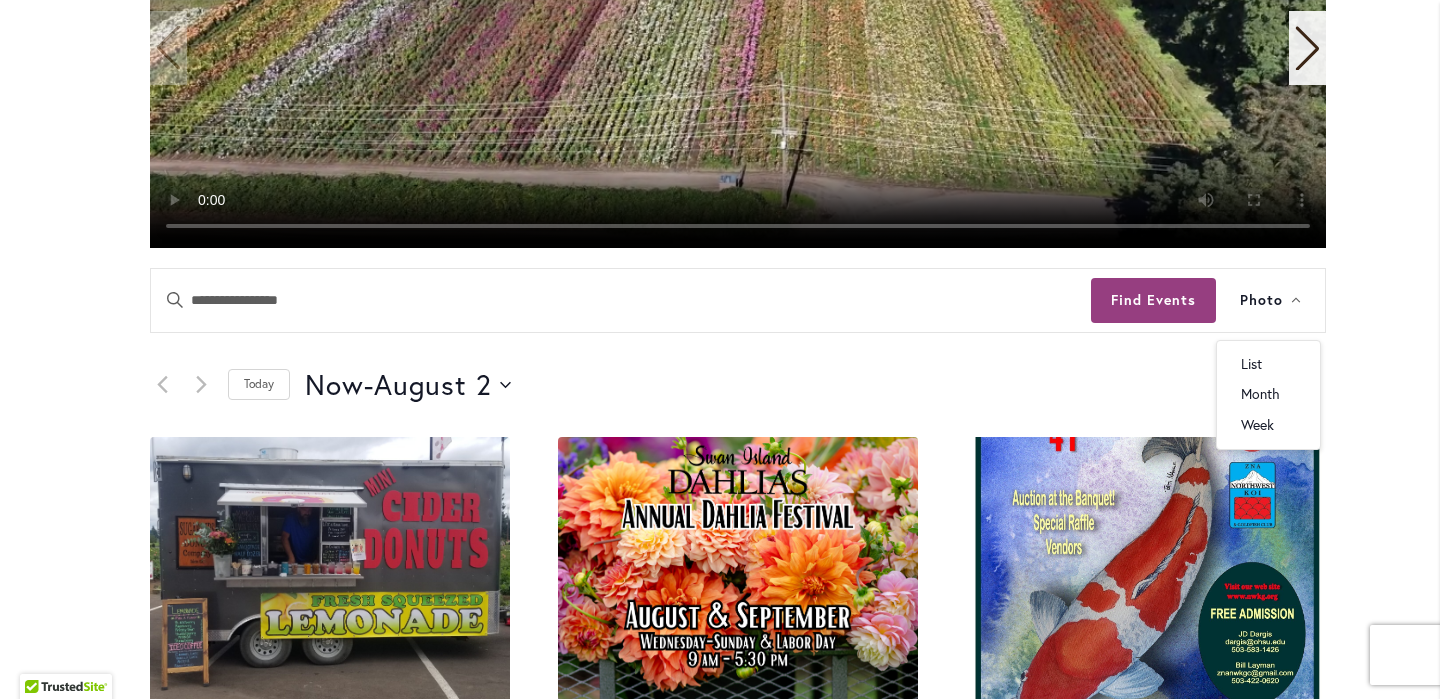 click on "Skip to Content
Gift Shop & Office Open - Monday-Friday 9-4:30pm   /    Gift Shop Open - Saturday 10-3pm
[PHONE]
Subscribe
Email Us
My Account
Log In/Register
Toggle Nav
Shop
Dahlia Tubers
Collections
Fresh Cut Dahlias" at bounding box center (720, 877) 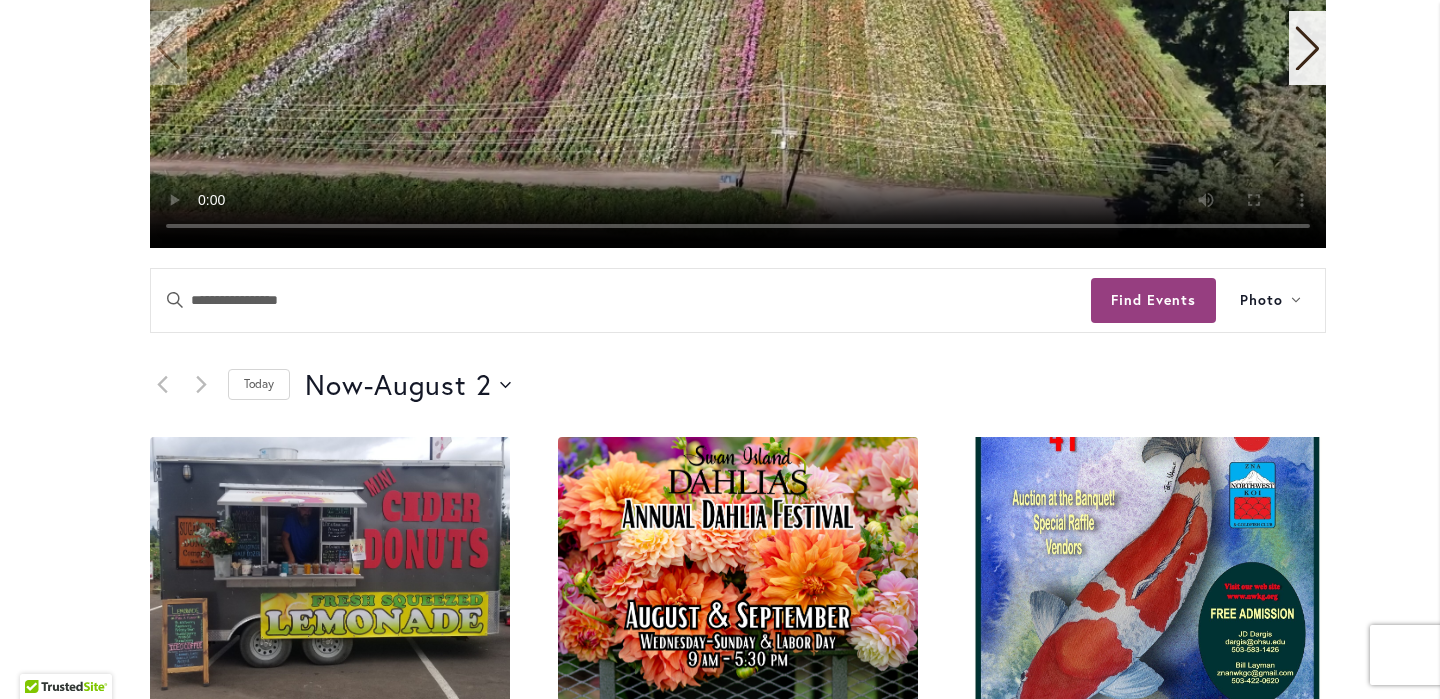 scroll, scrollTop: 0, scrollLeft: 0, axis: both 